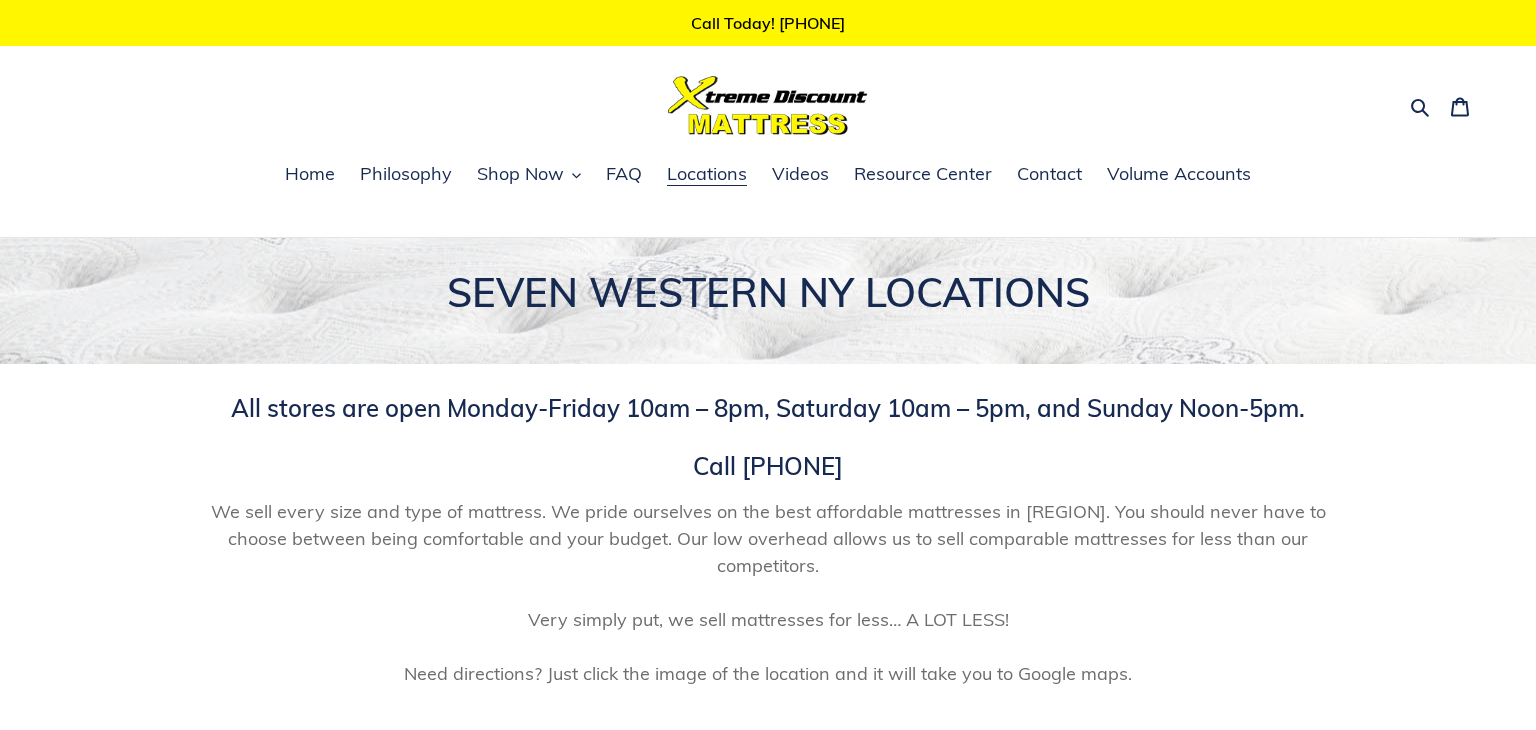 scroll, scrollTop: 0, scrollLeft: 0, axis: both 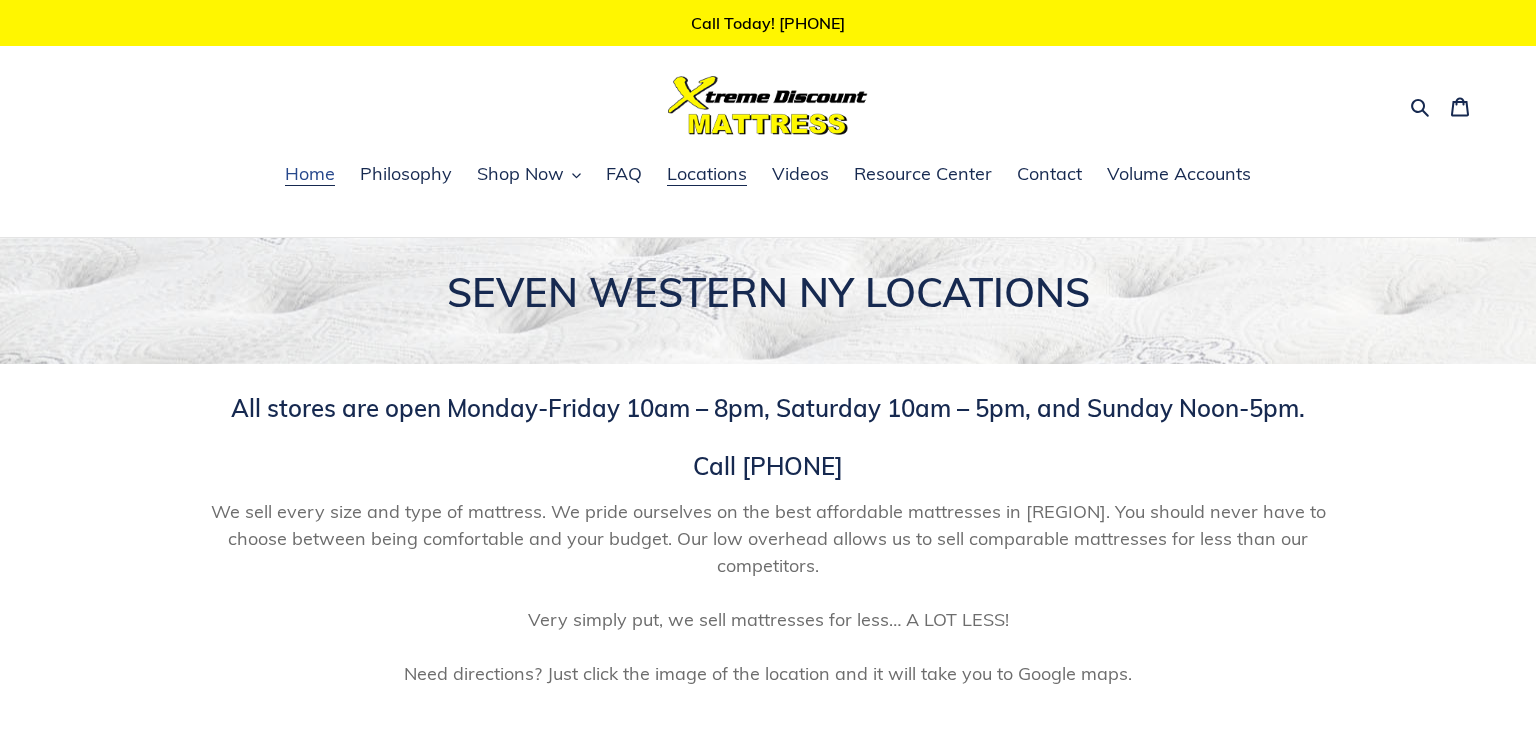 click on "Home" at bounding box center [310, 174] 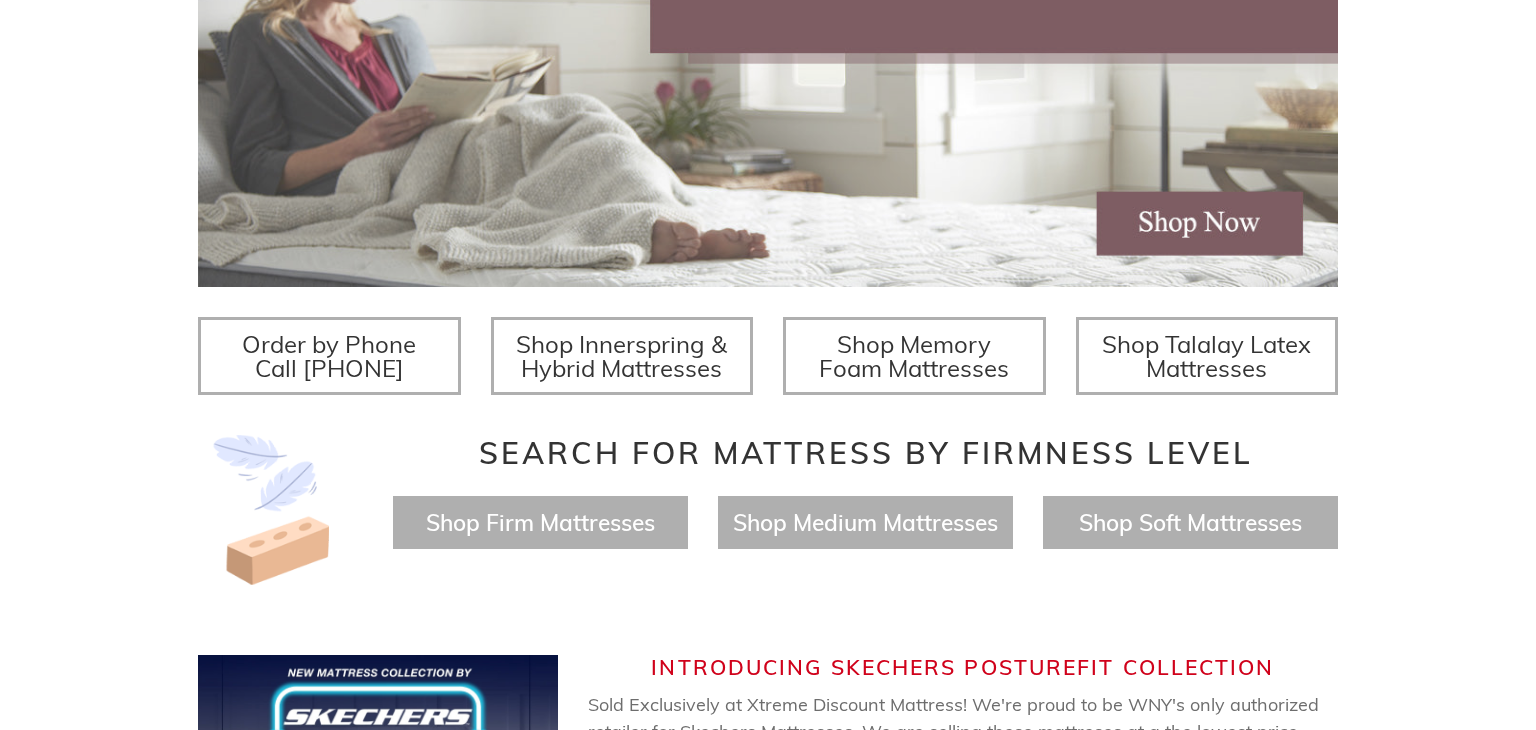 scroll, scrollTop: 513, scrollLeft: 0, axis: vertical 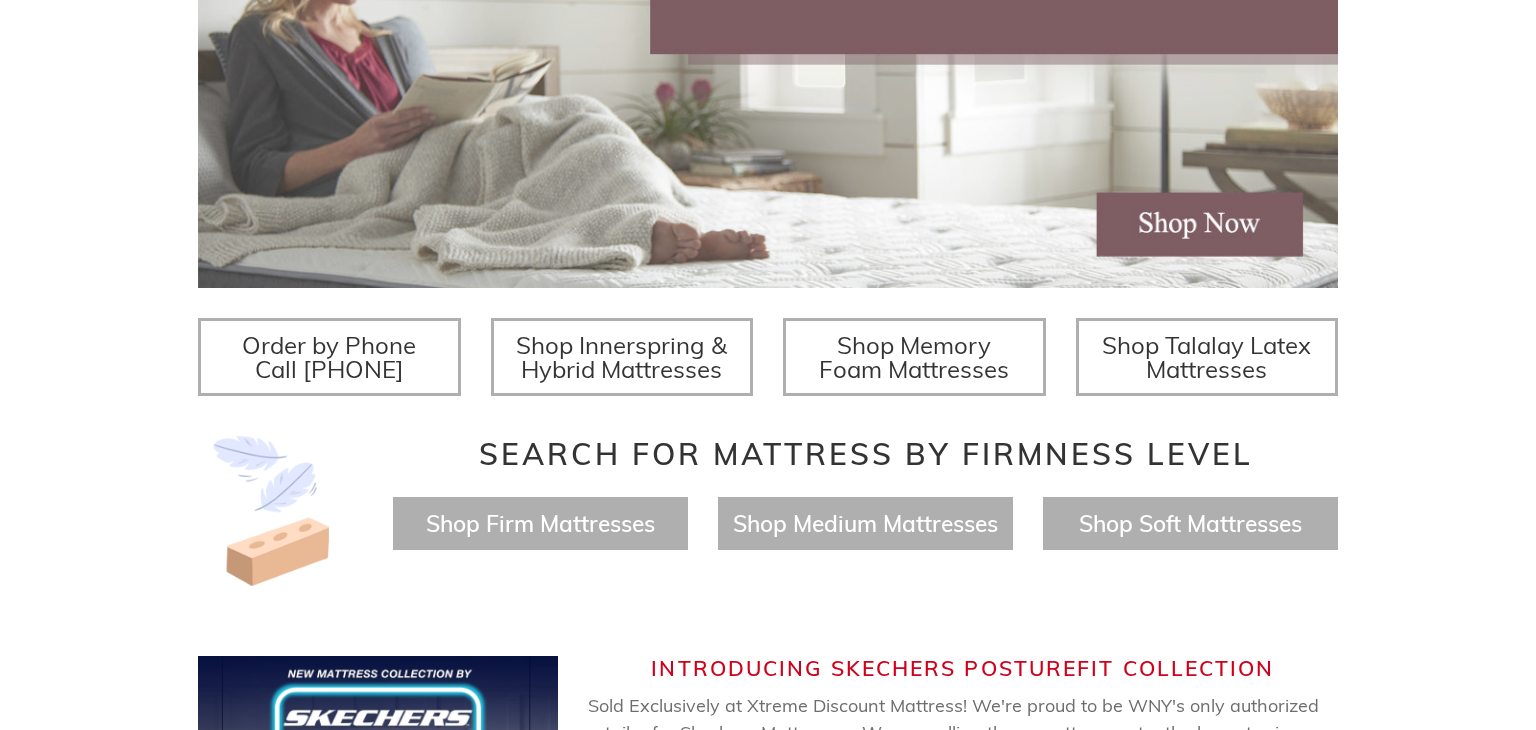 click at bounding box center [768, 77] 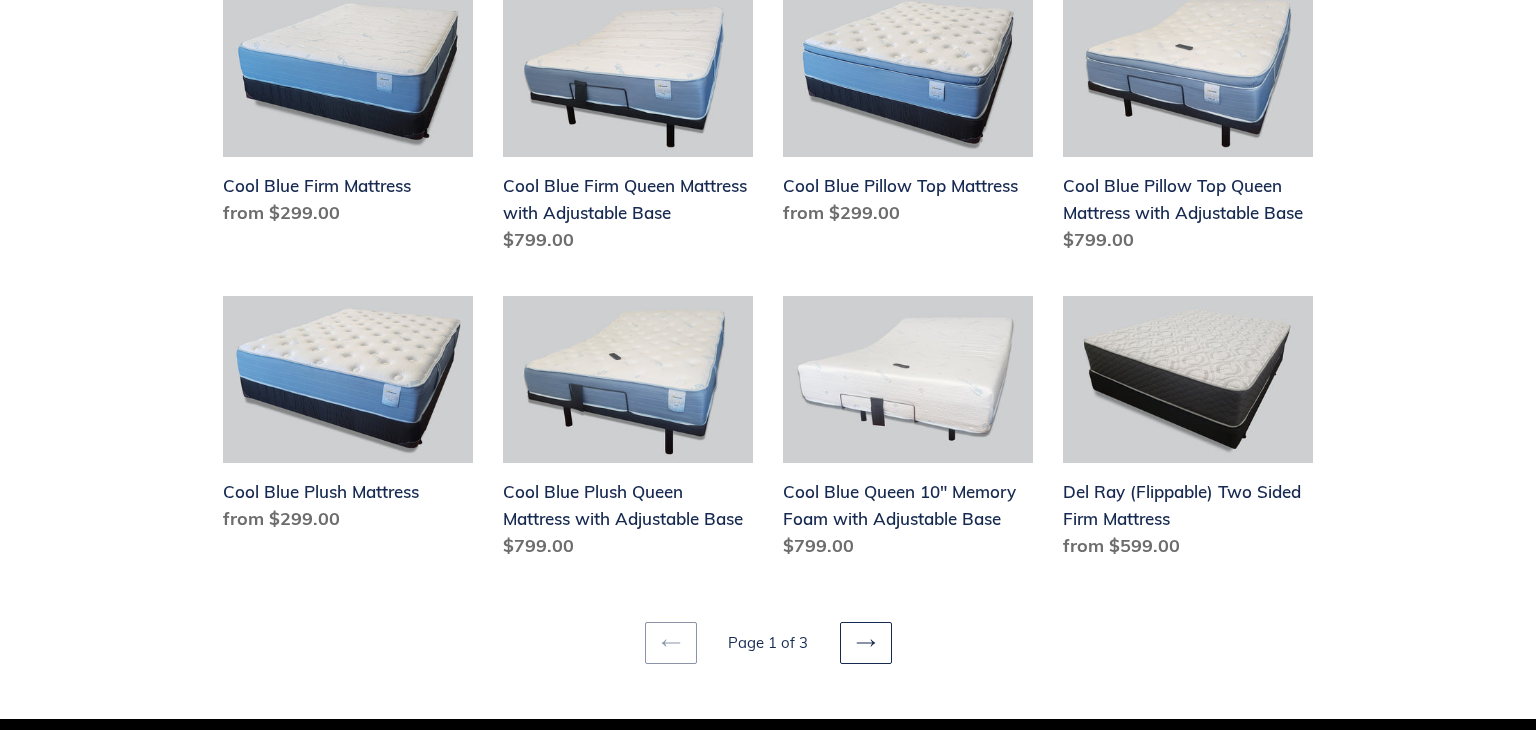 scroll, scrollTop: 2402, scrollLeft: 0, axis: vertical 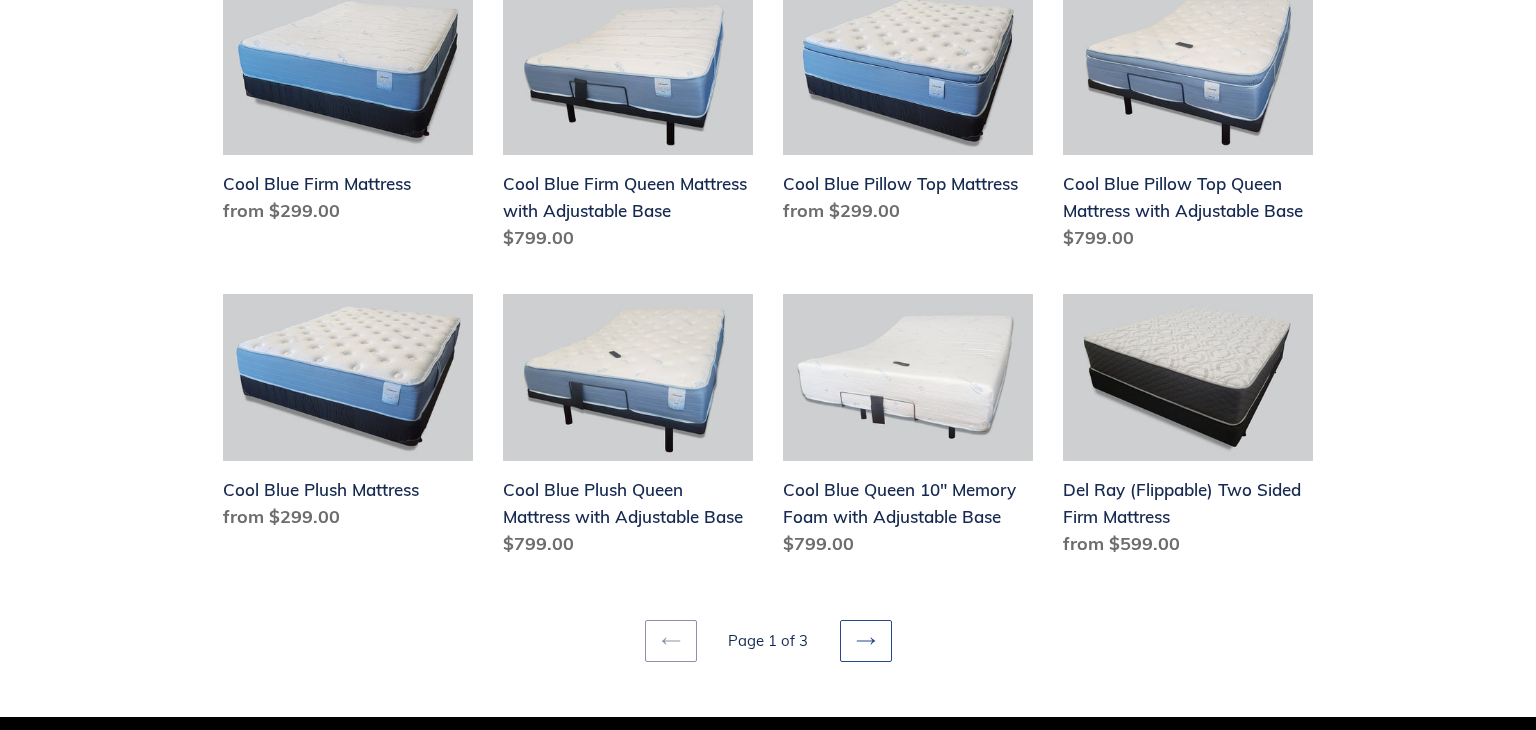 click 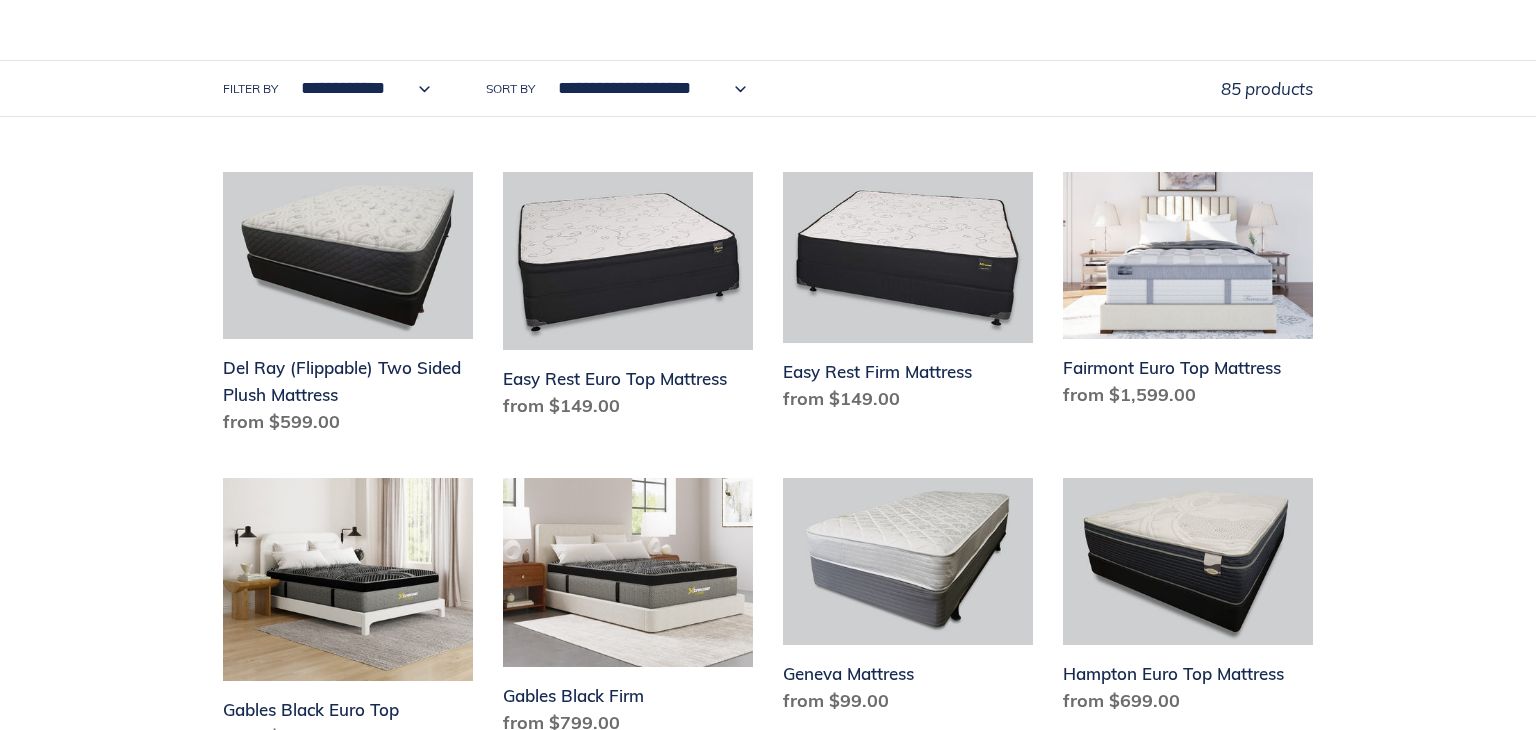 scroll, scrollTop: 329, scrollLeft: 0, axis: vertical 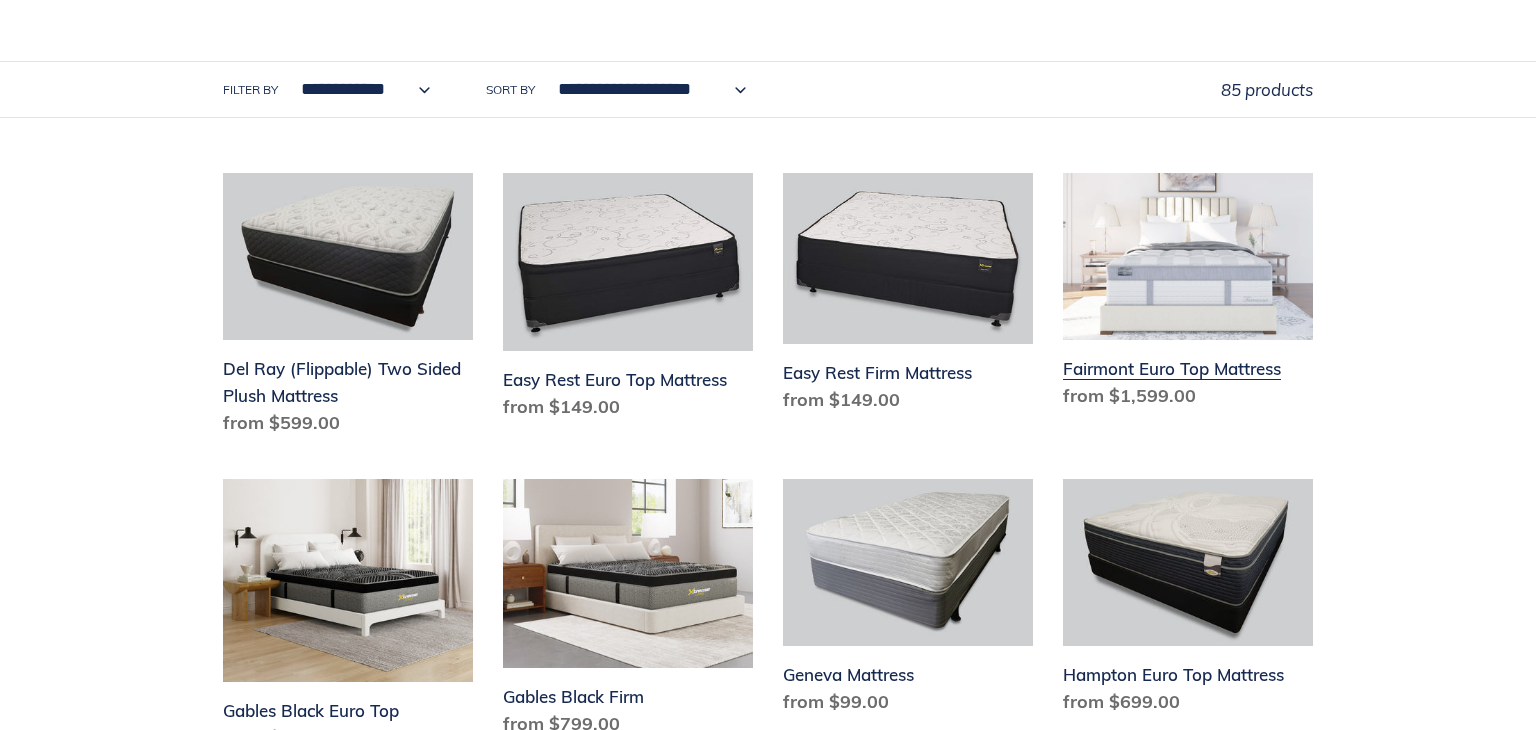 click on "Fairmont Euro Top Mattress" at bounding box center [1188, 295] 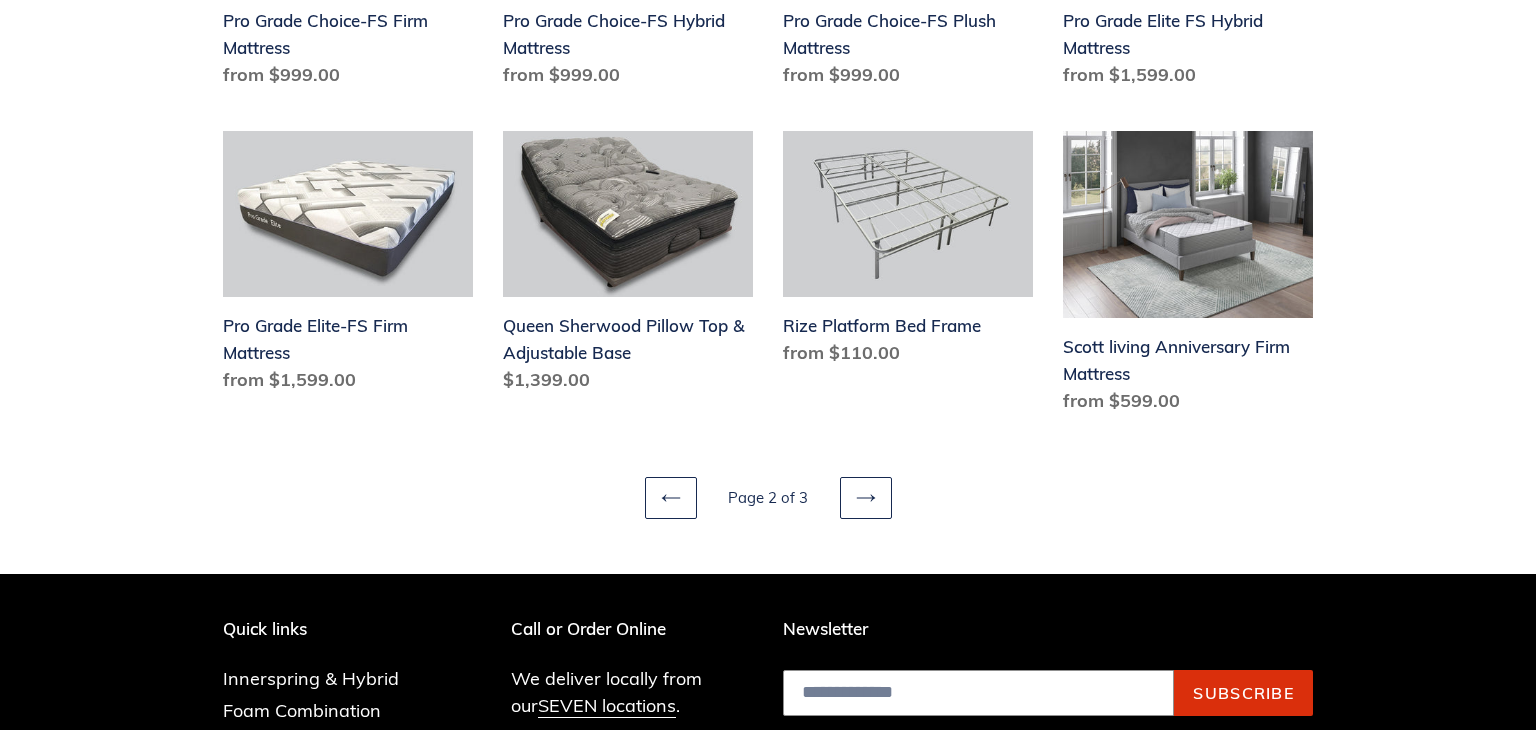 scroll, scrollTop: 2584, scrollLeft: 0, axis: vertical 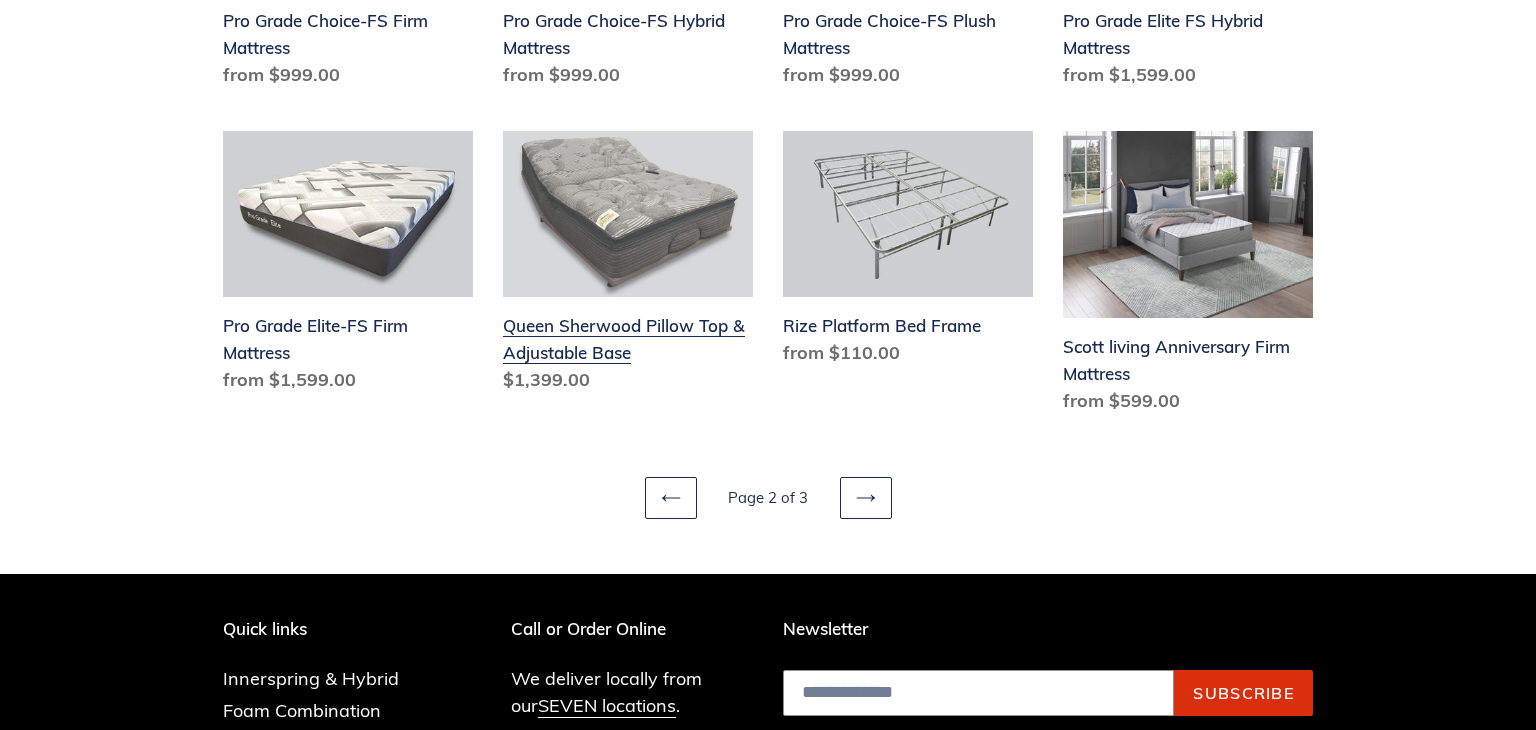 click on "Queen Sherwood Pillow Top & Adjustable Base" at bounding box center (628, 266) 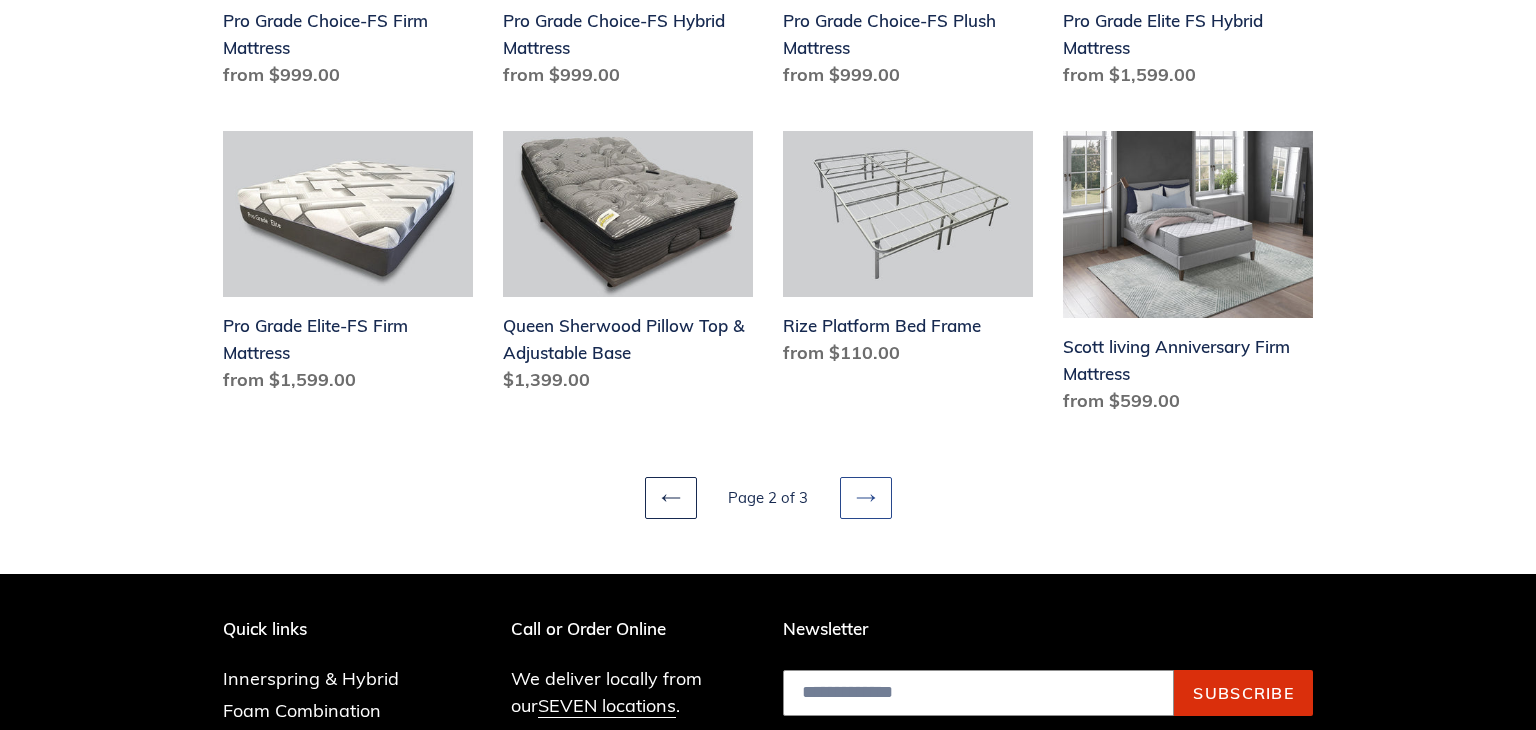 click on "Next page" at bounding box center [866, 498] 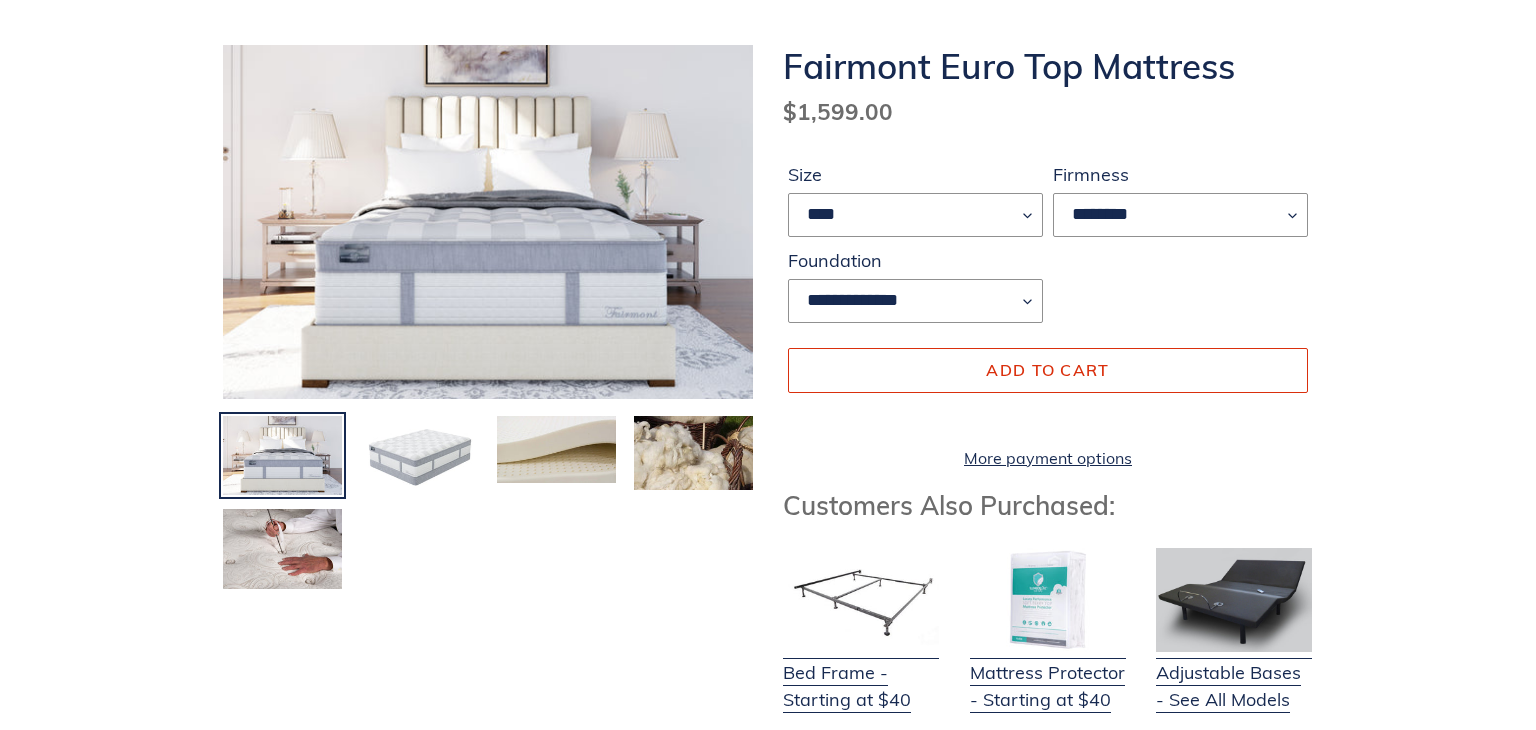 scroll, scrollTop: 252, scrollLeft: 0, axis: vertical 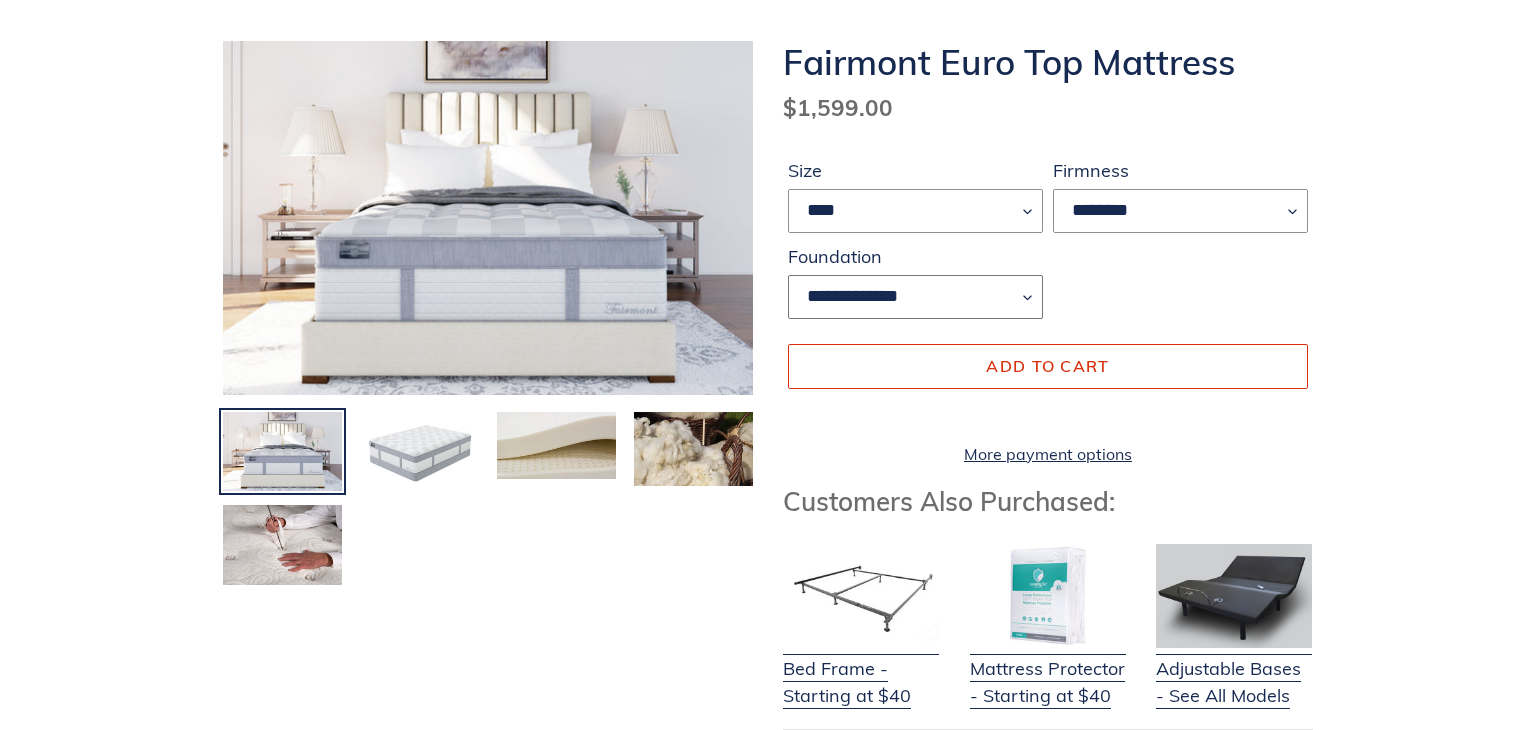 click on "**********" at bounding box center (915, 297) 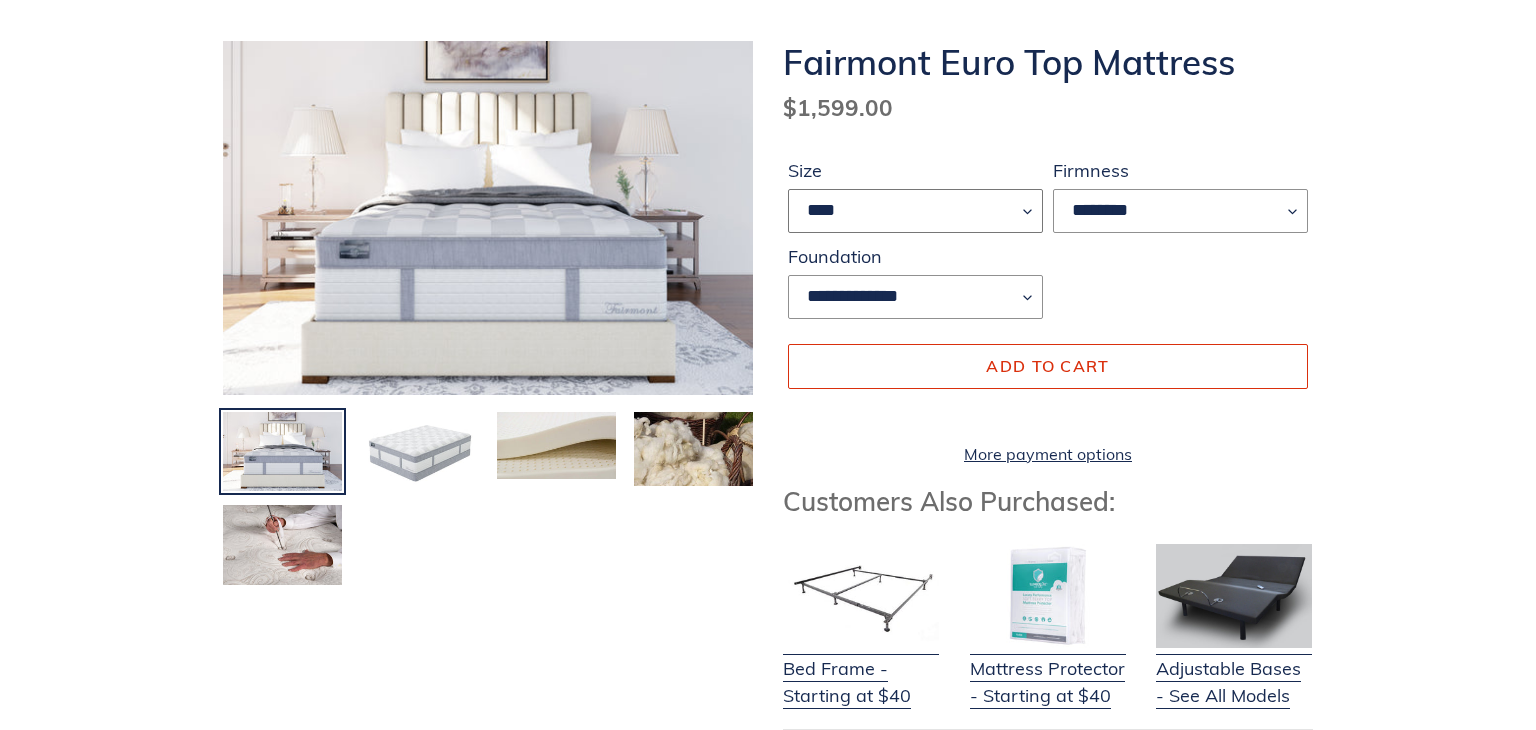 click on "**** **** ***** ****" at bounding box center [915, 211] 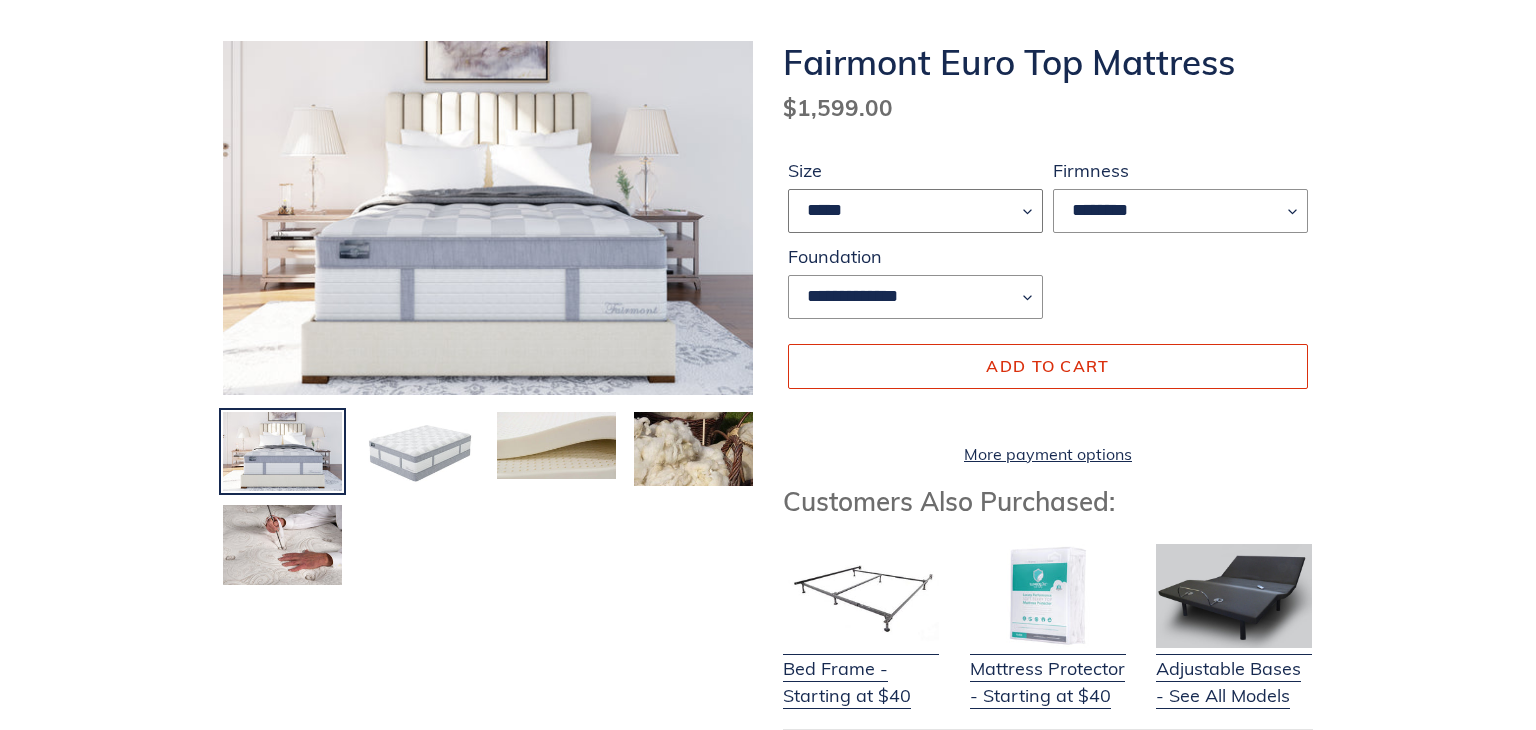 click on "**** **** ***** ****" at bounding box center (915, 211) 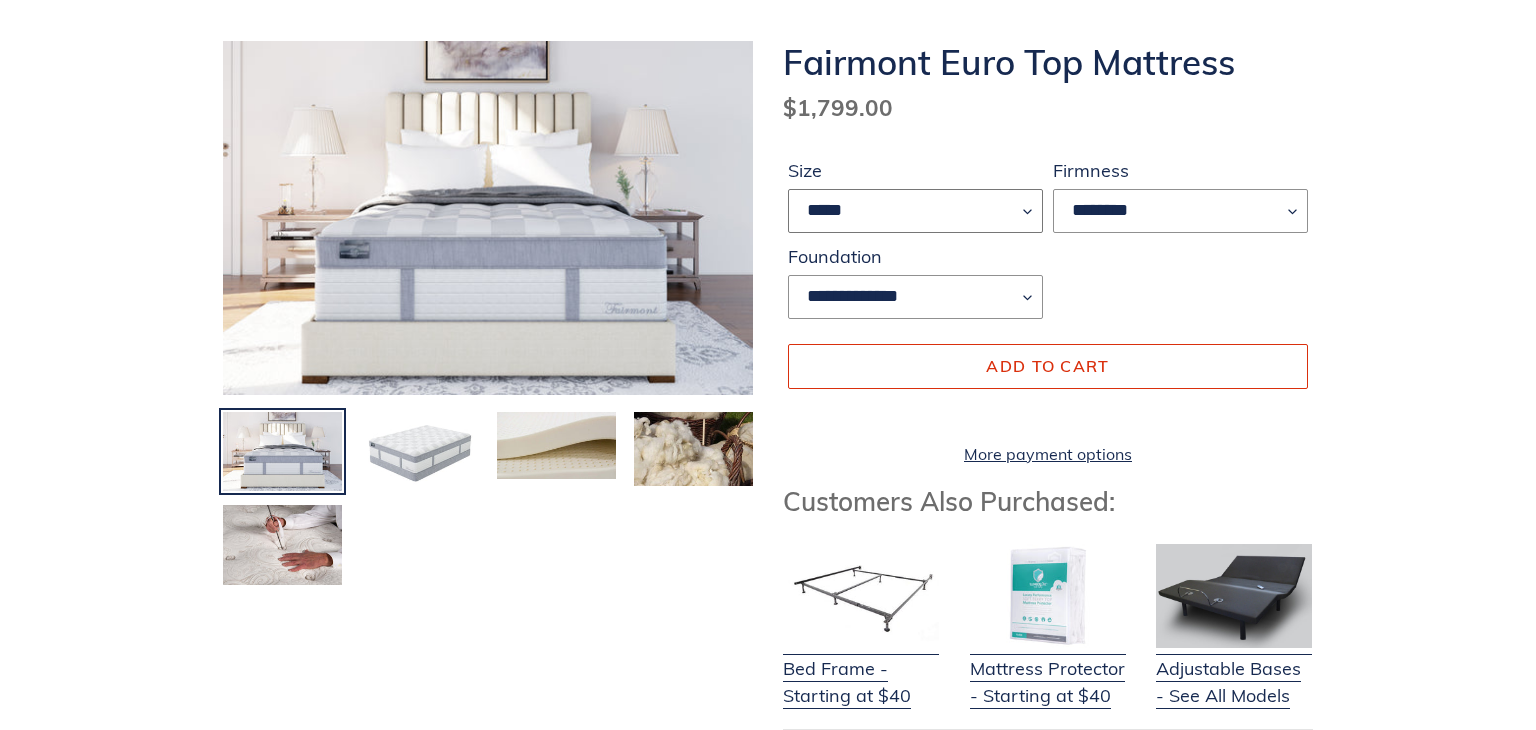 click on "**** **** ***** ****" at bounding box center (915, 211) 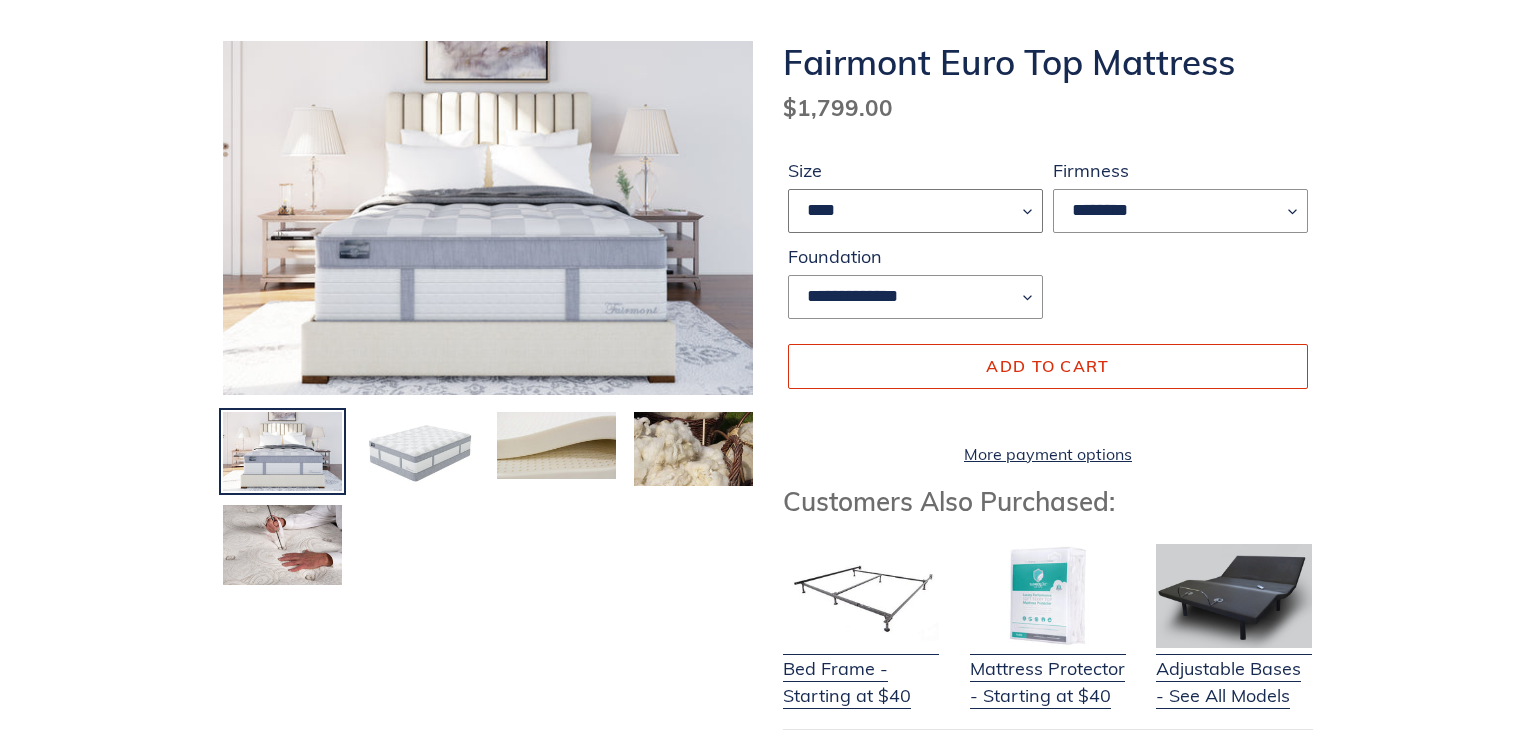 click on "**** **** ***** ****" at bounding box center (915, 211) 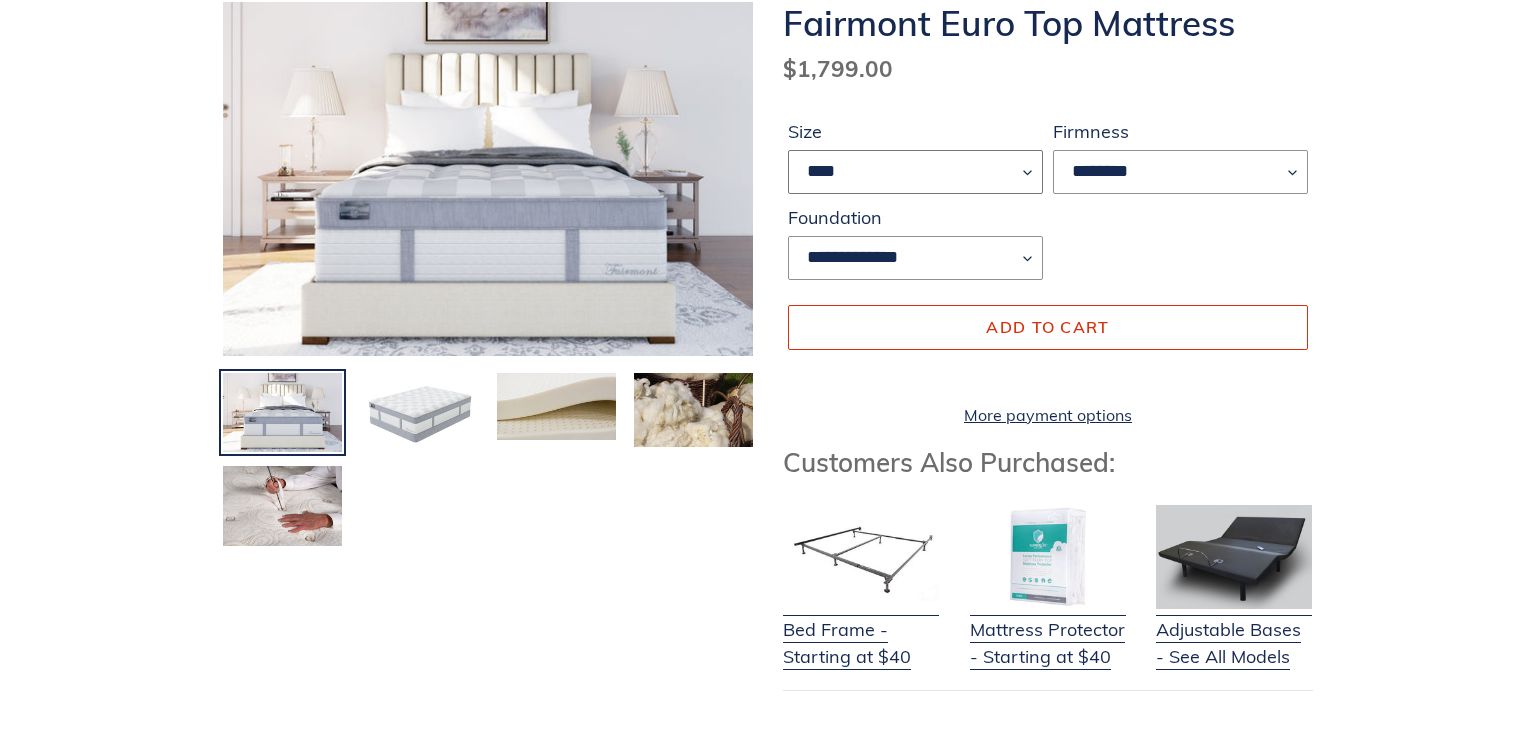 scroll, scrollTop: 0, scrollLeft: 0, axis: both 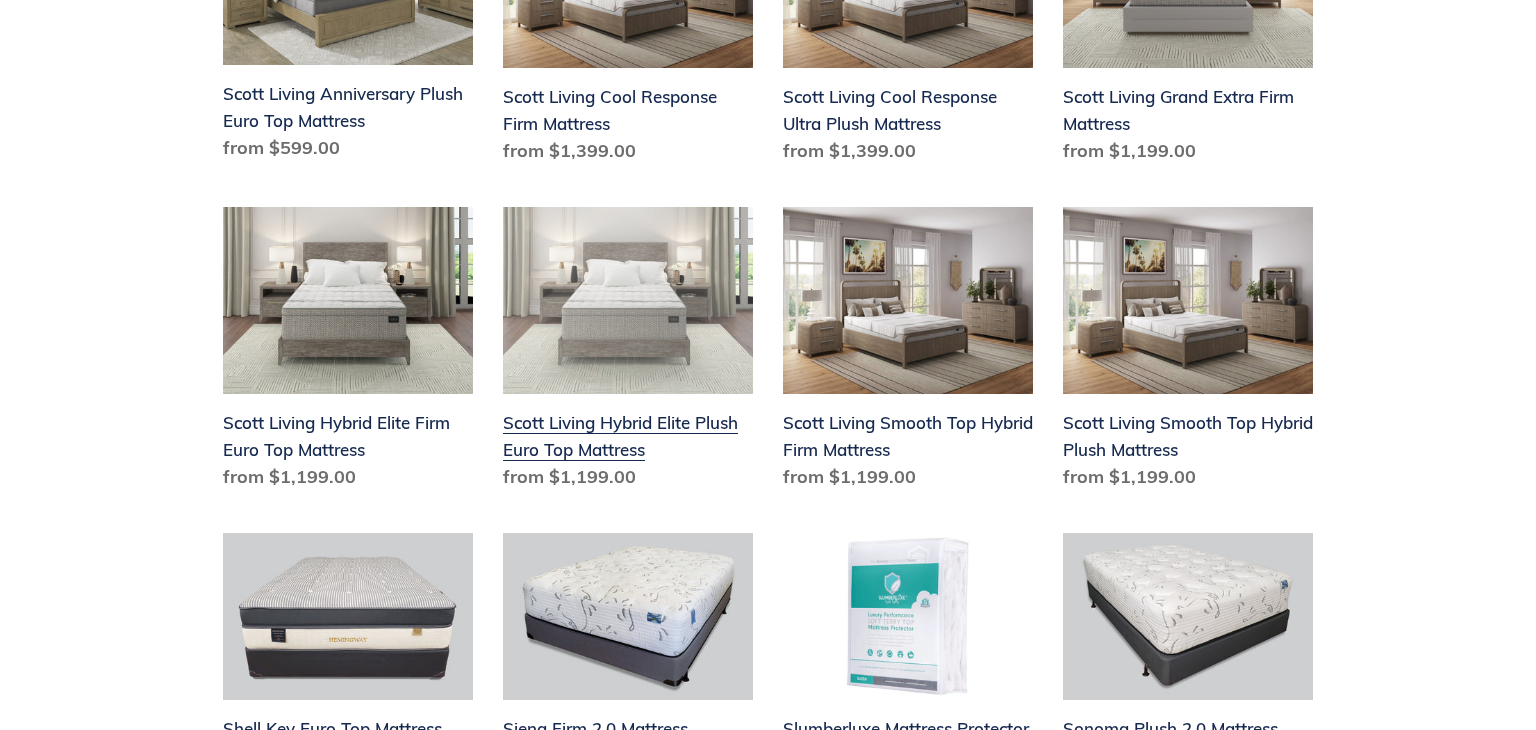 click on "Scott Living Hybrid Elite Plush Euro Top Mattress" at bounding box center (628, 353) 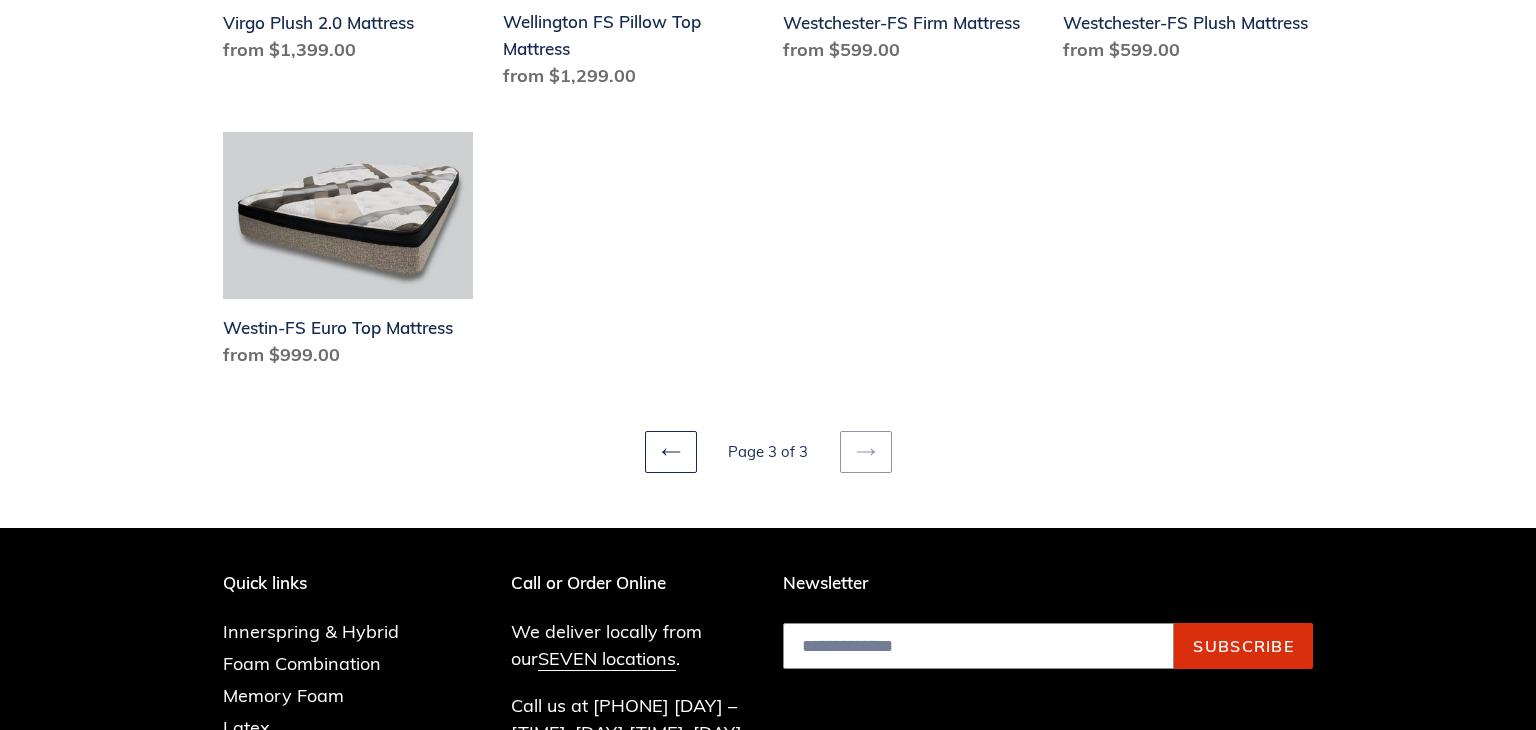 scroll, scrollTop: 0, scrollLeft: 0, axis: both 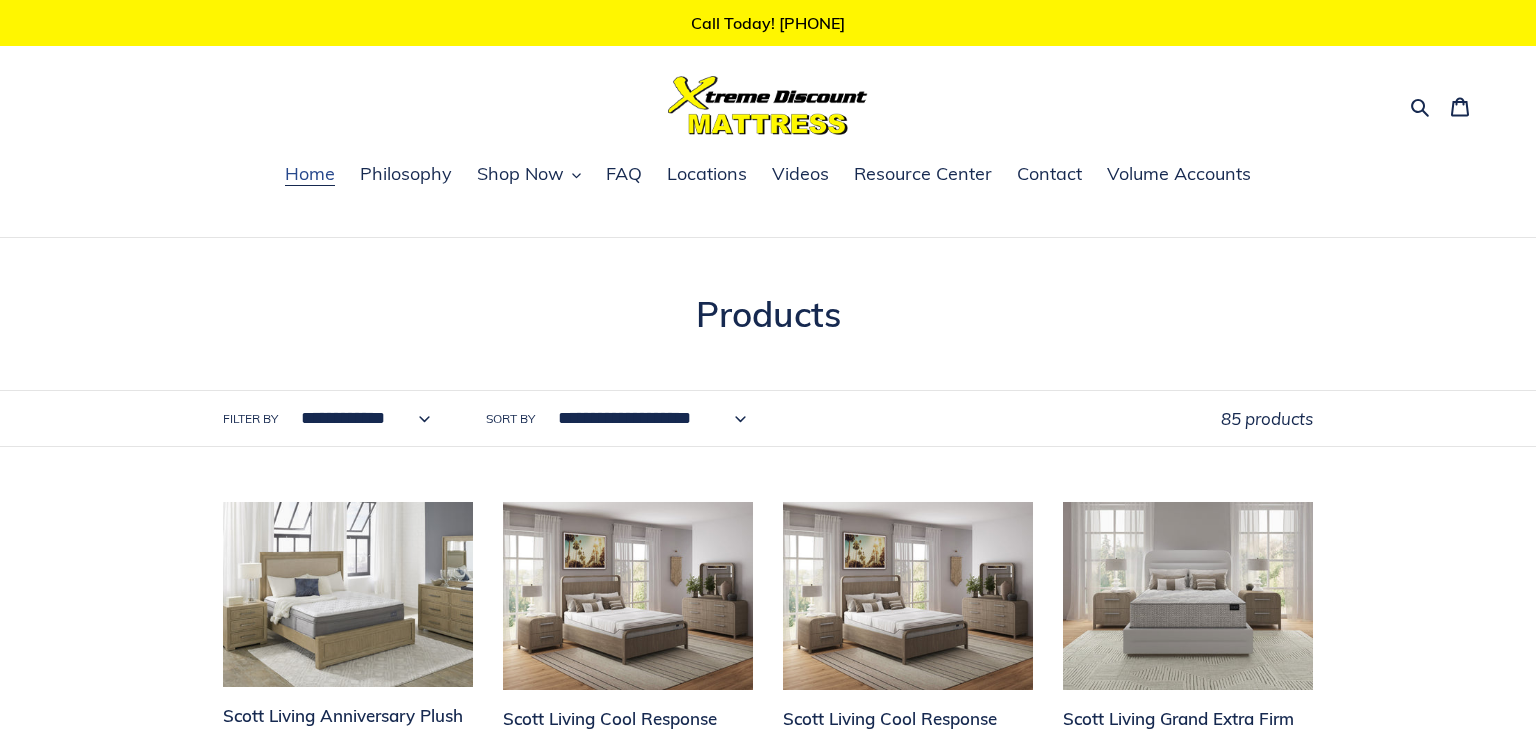 click on "Home" at bounding box center (310, 174) 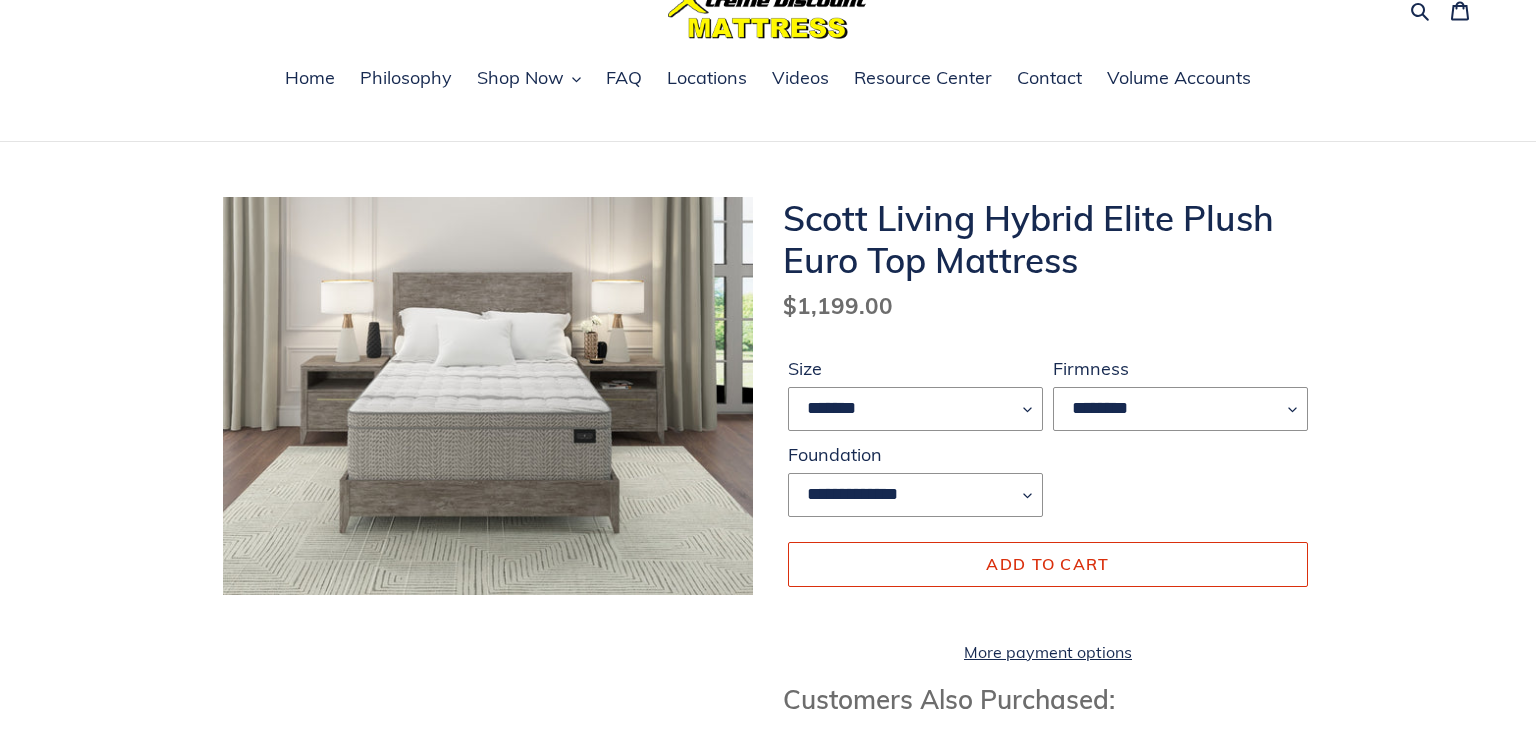 scroll, scrollTop: 99, scrollLeft: 0, axis: vertical 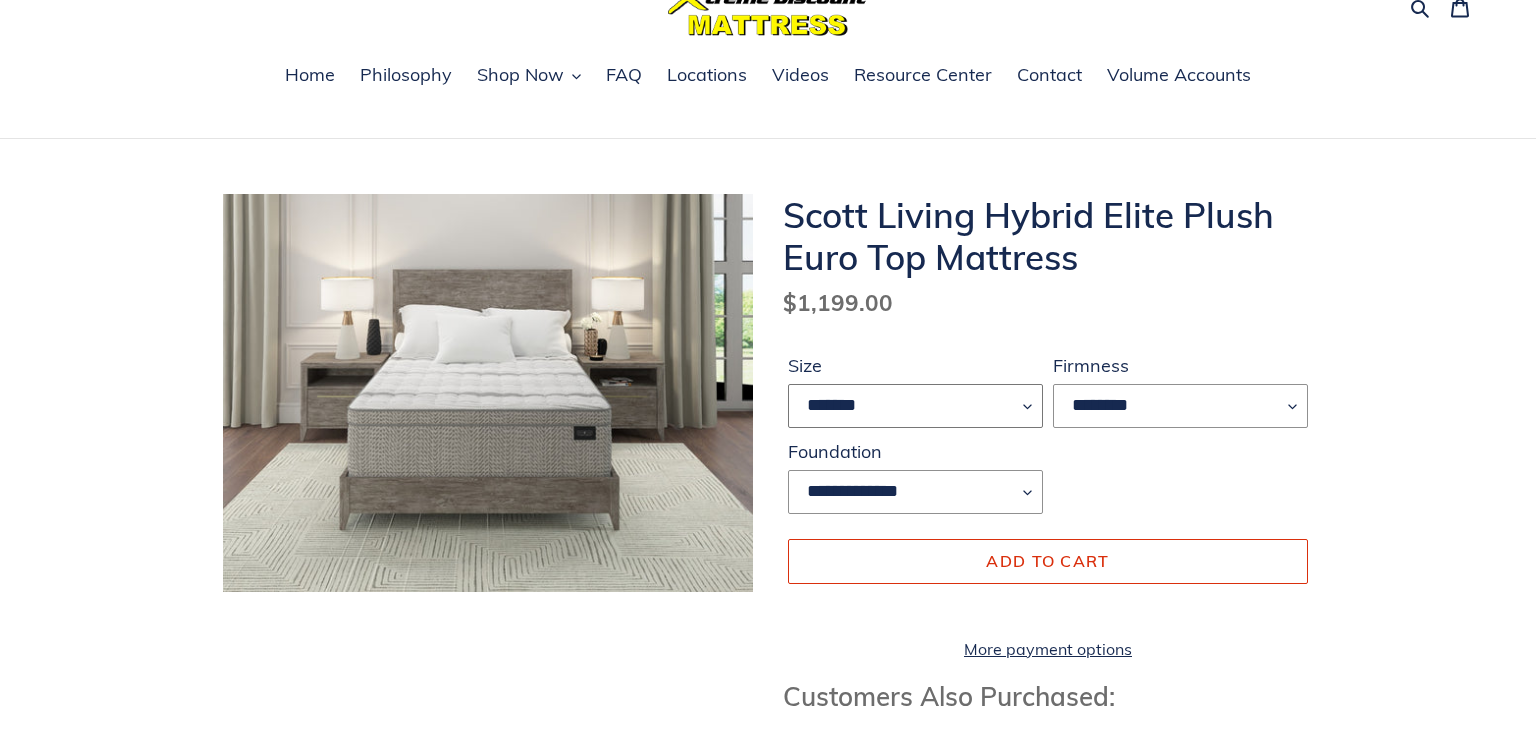 click on "******* **** ***** ****" at bounding box center (915, 406) 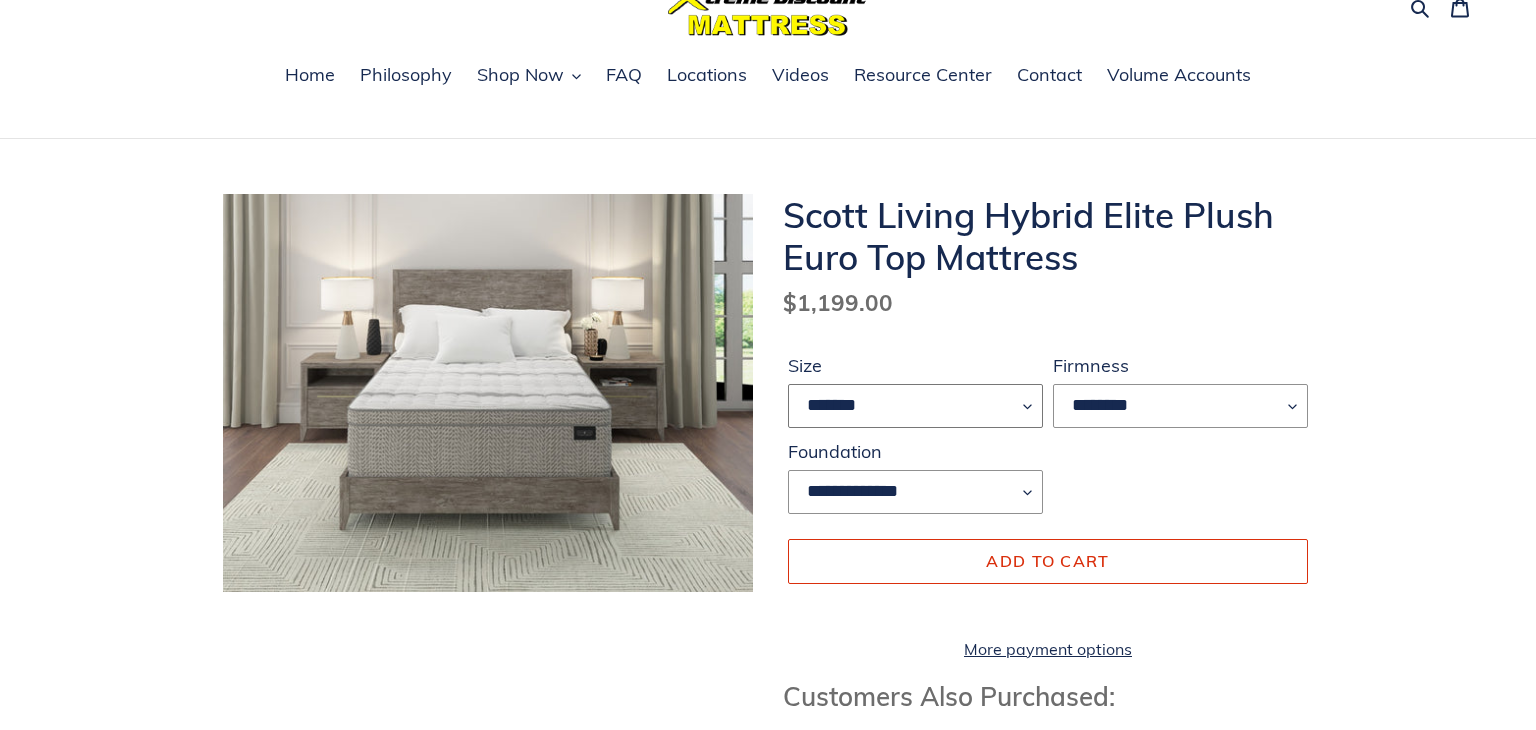 select on "*****" 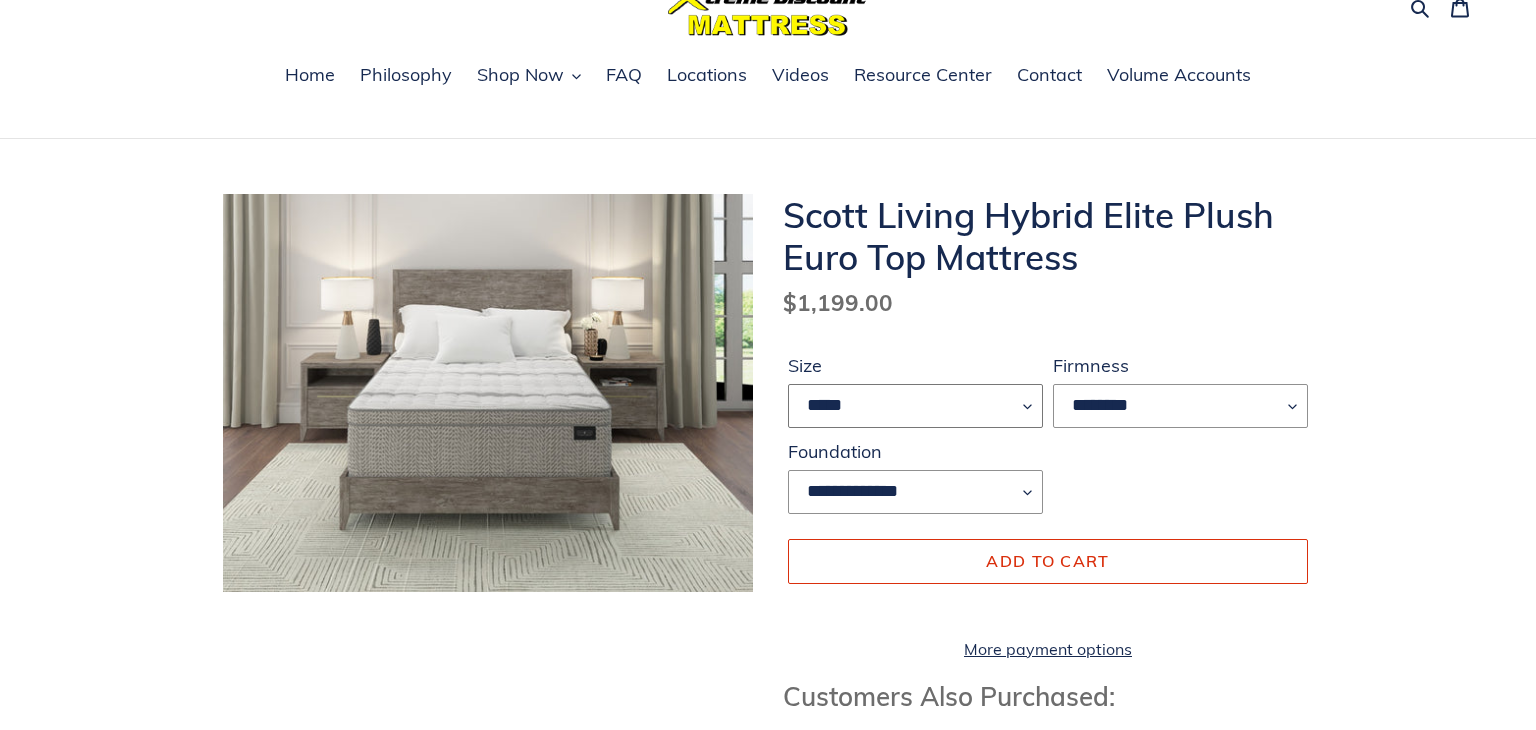 click on "******* **** ***** ****" at bounding box center (915, 406) 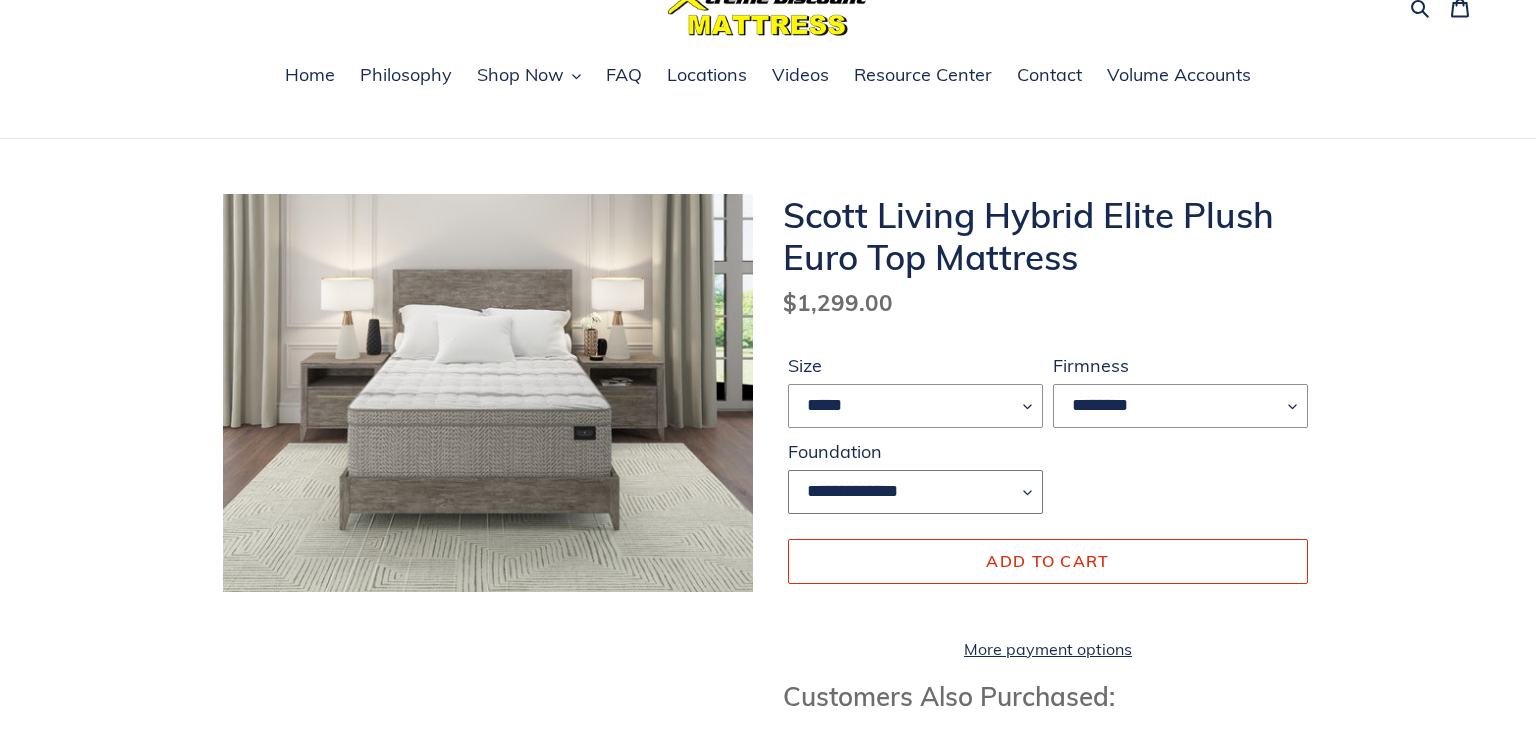 click on "**********" at bounding box center (915, 492) 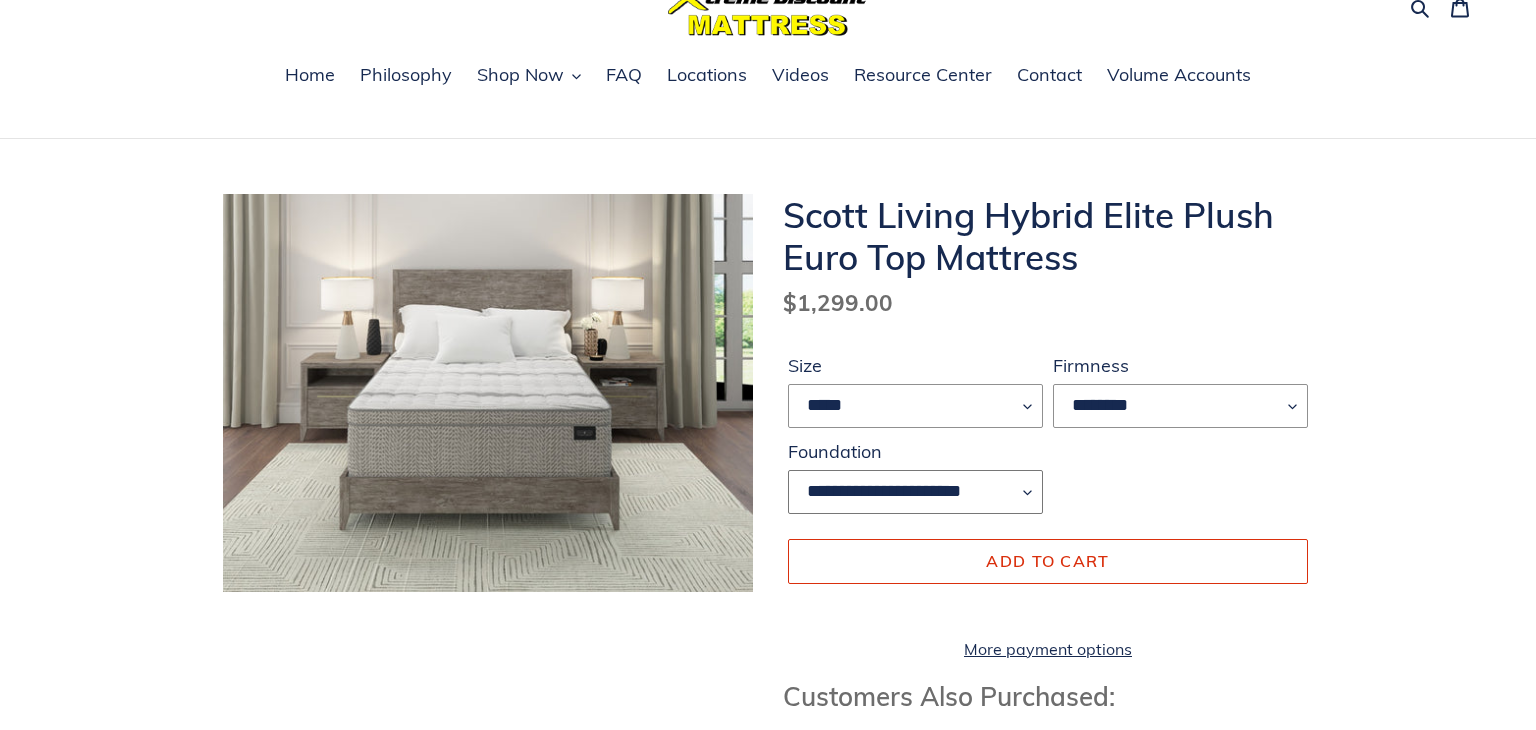 click on "**********" at bounding box center [915, 492] 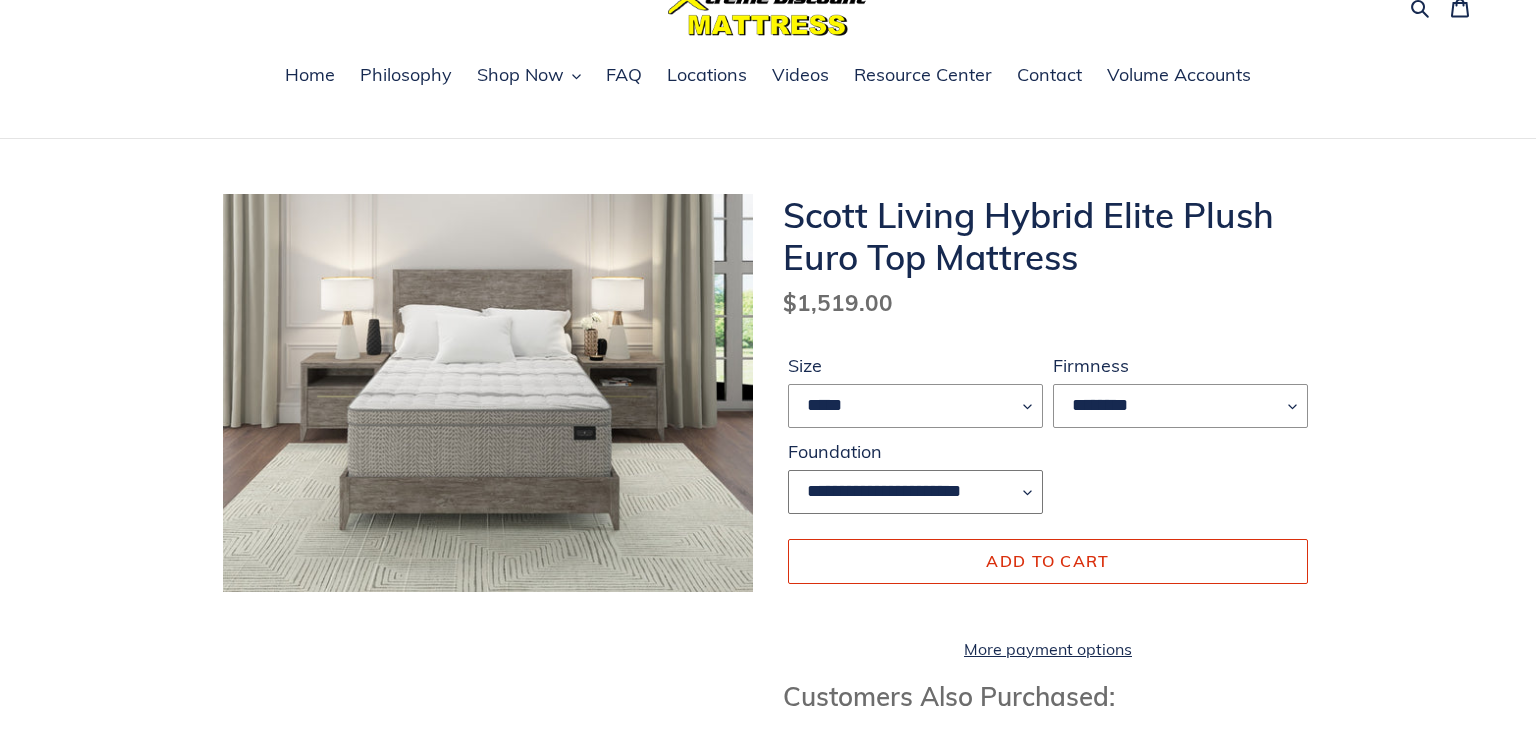 click on "**********" at bounding box center (915, 492) 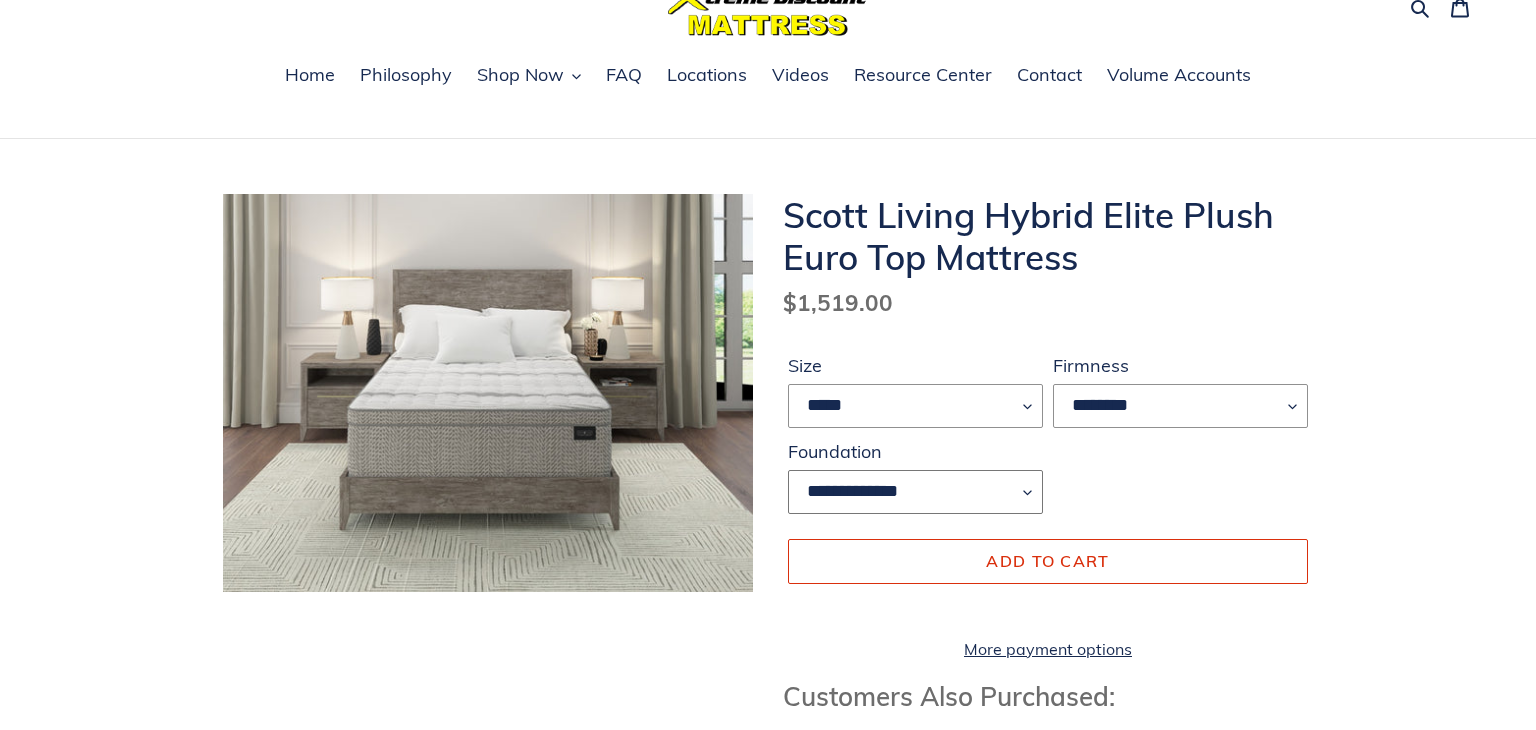 click on "**********" at bounding box center (915, 492) 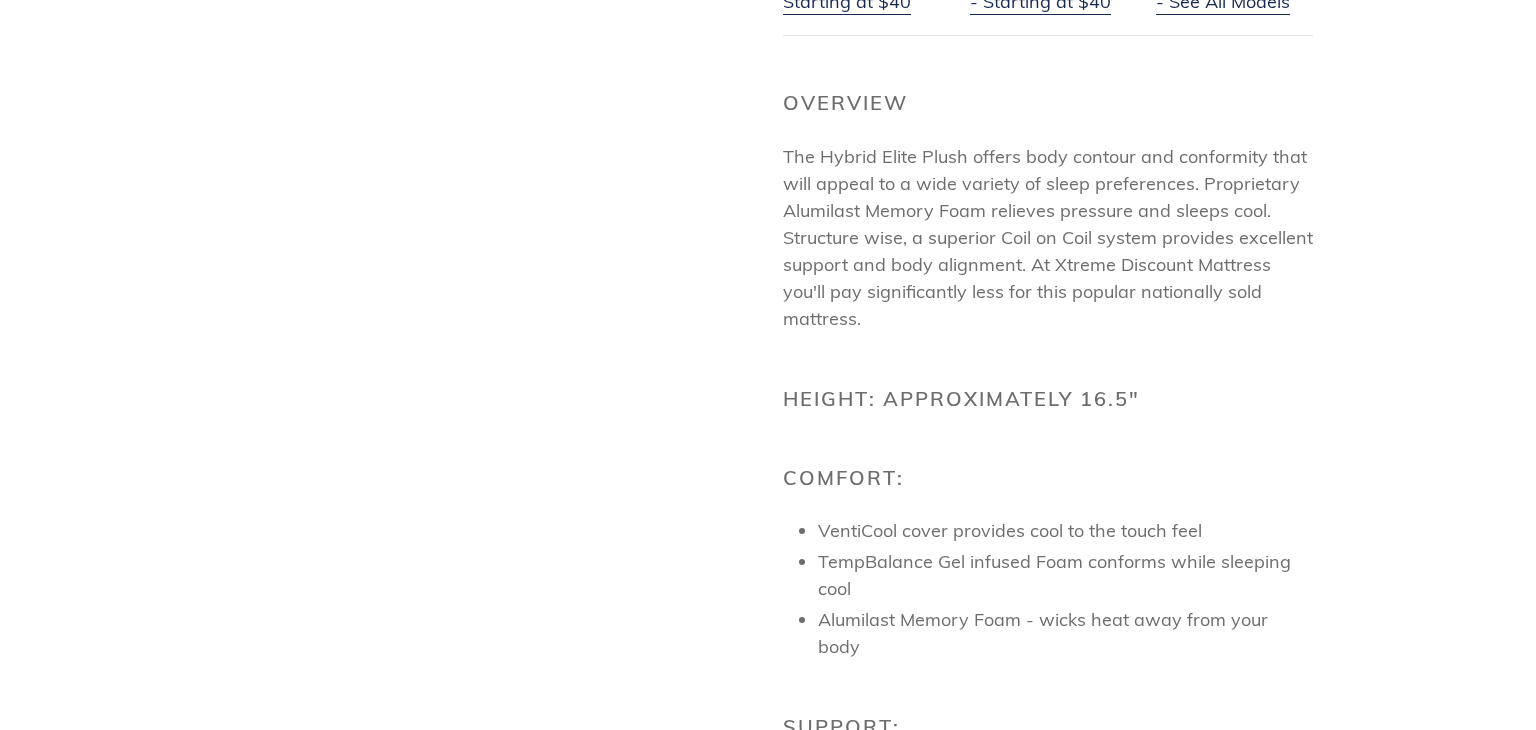 scroll, scrollTop: 0, scrollLeft: 0, axis: both 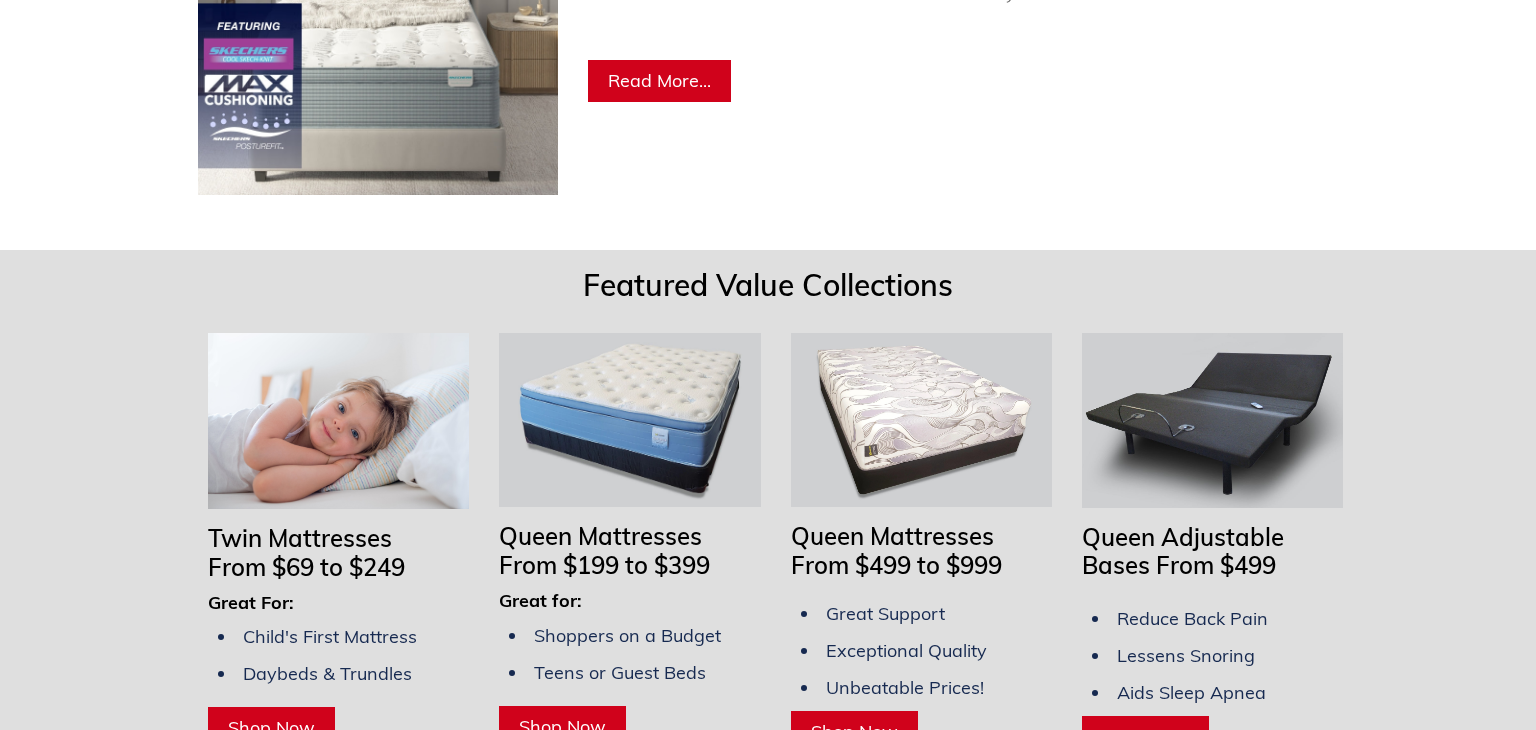 click on "Read More..." at bounding box center (659, 80) 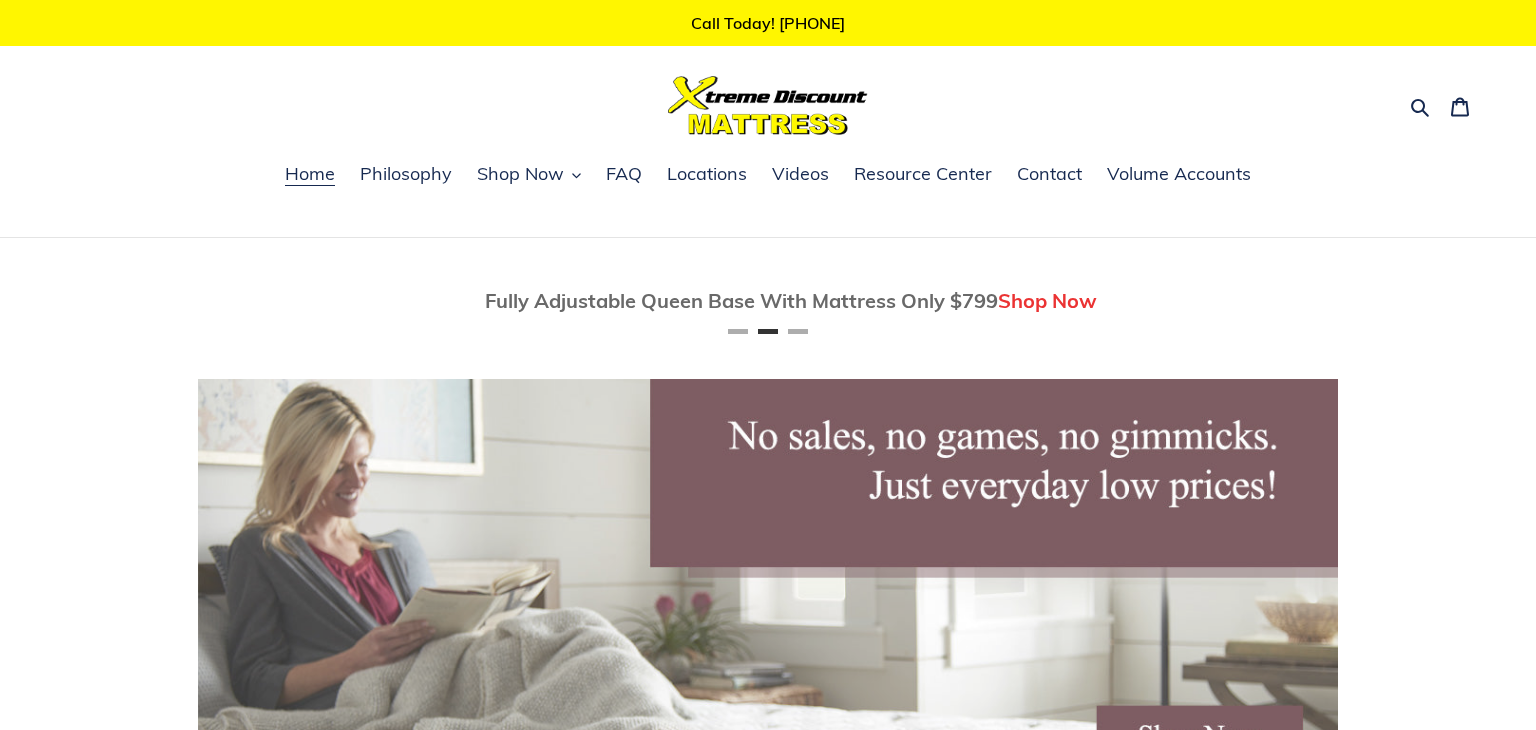 scroll, scrollTop: 0, scrollLeft: 1140, axis: horizontal 